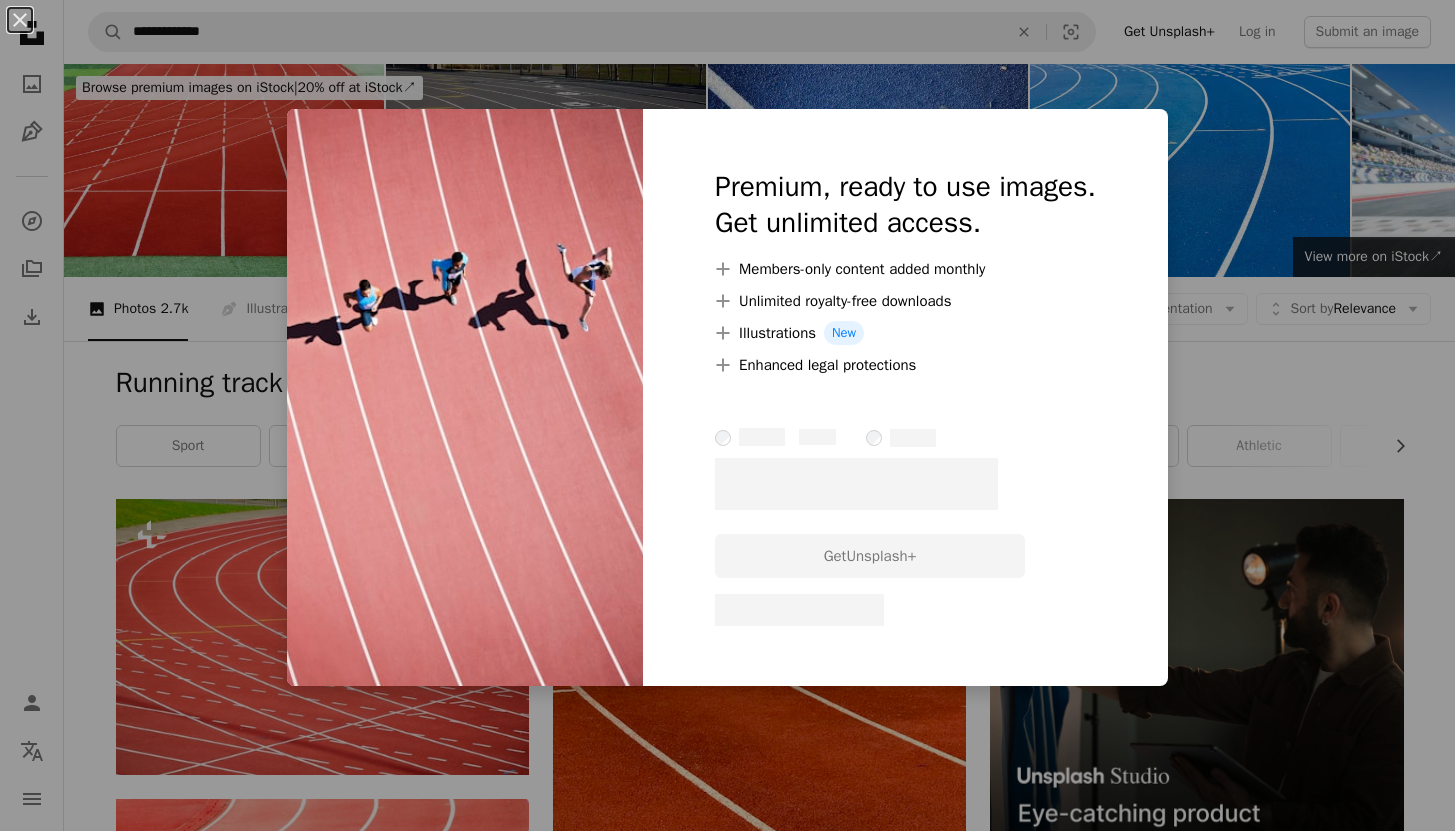 scroll, scrollTop: 1251, scrollLeft: 0, axis: vertical 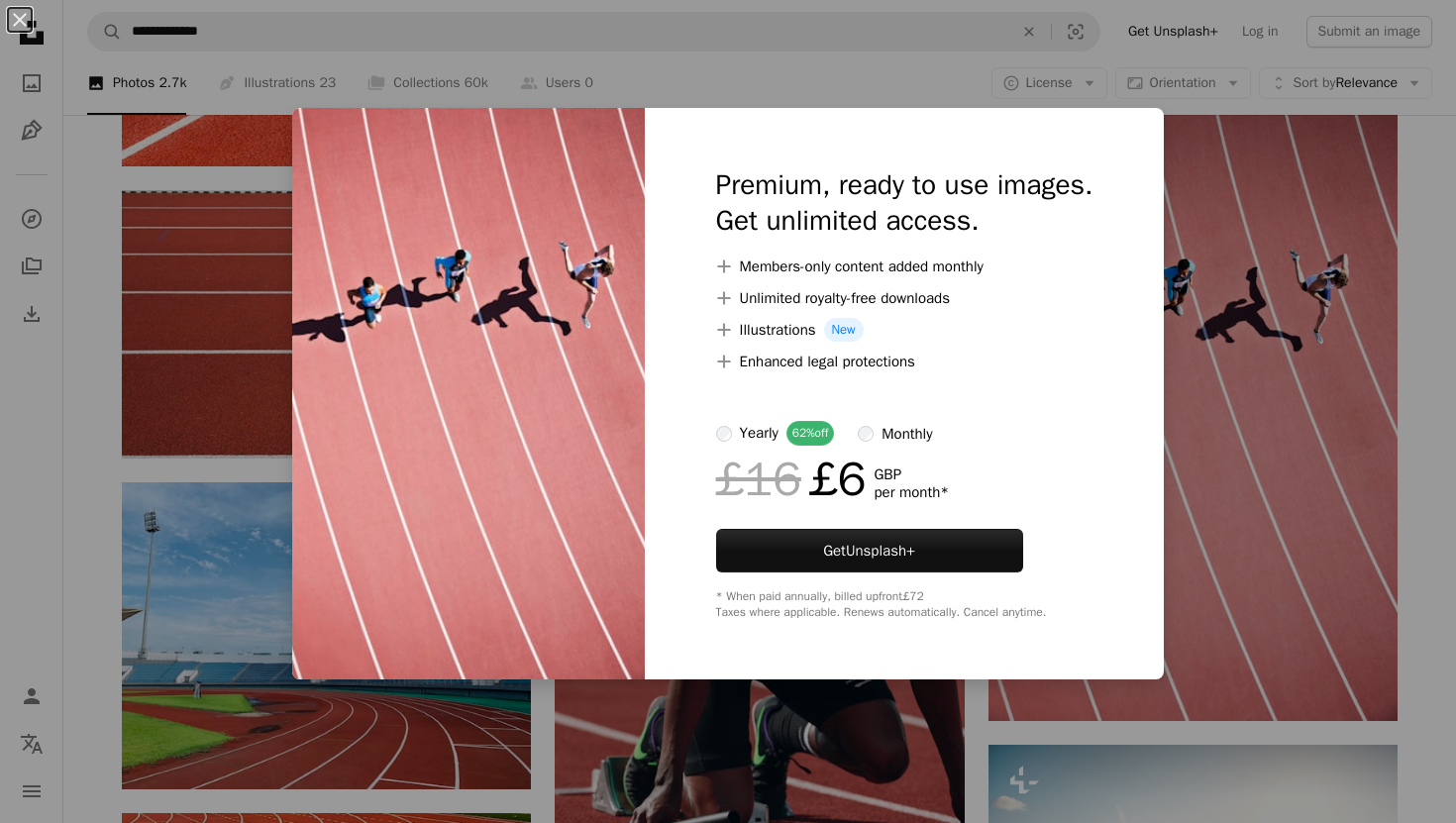 click on "An X shape Premium, ready to use images. Get unlimited access. A plus sign Members-only content added monthly A plus sign Unlimited royalty-free downloads A plus sign Illustrations  New A plus sign Enhanced legal protections yearly 62%  off monthly £16   £6 GBP per month * Get  Unsplash+ * When paid annually, billed upfront  £72 Taxes where applicable. Renews automatically. Cancel anytime." at bounding box center (728, 411) 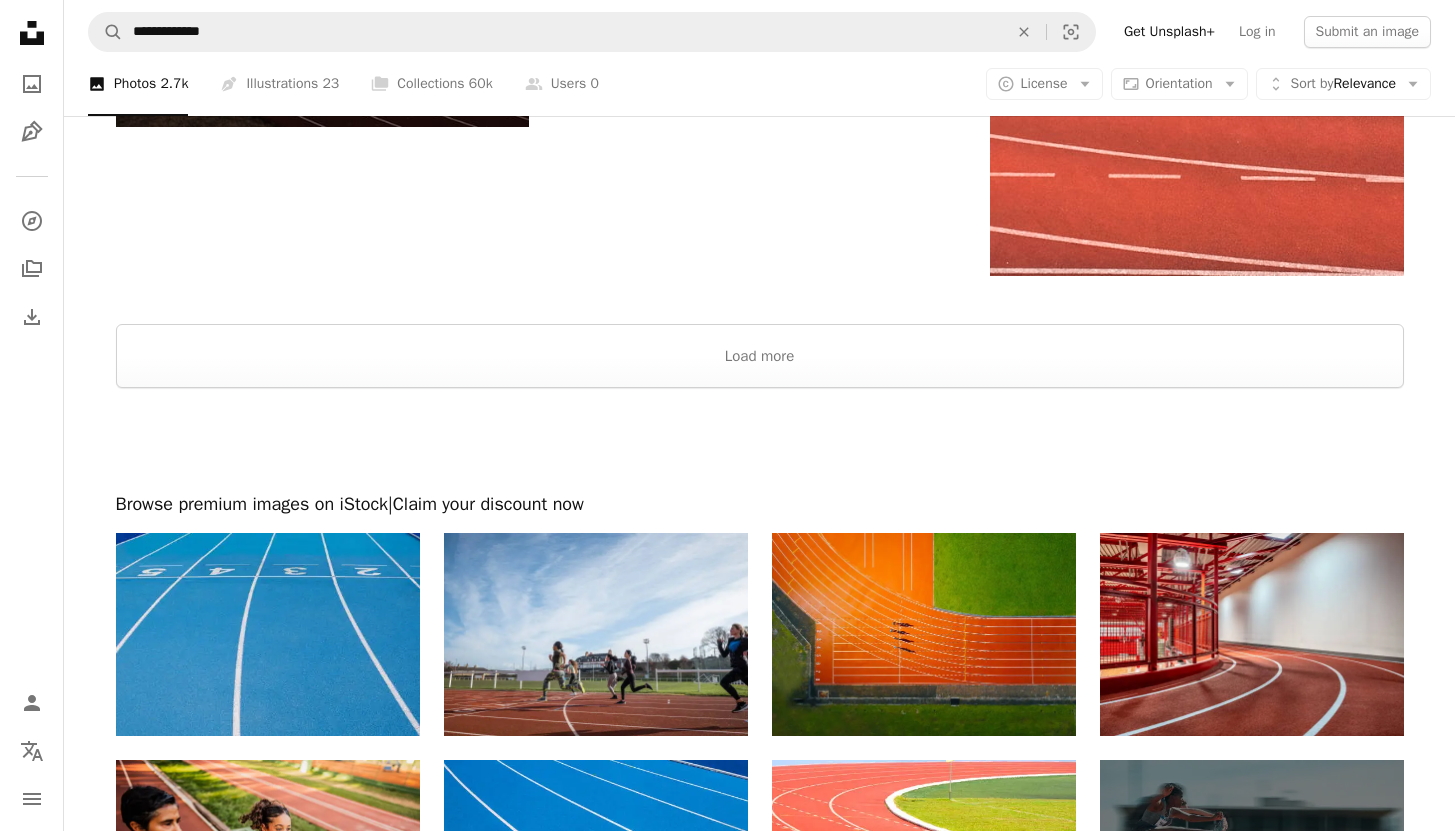 scroll, scrollTop: 3447, scrollLeft: 0, axis: vertical 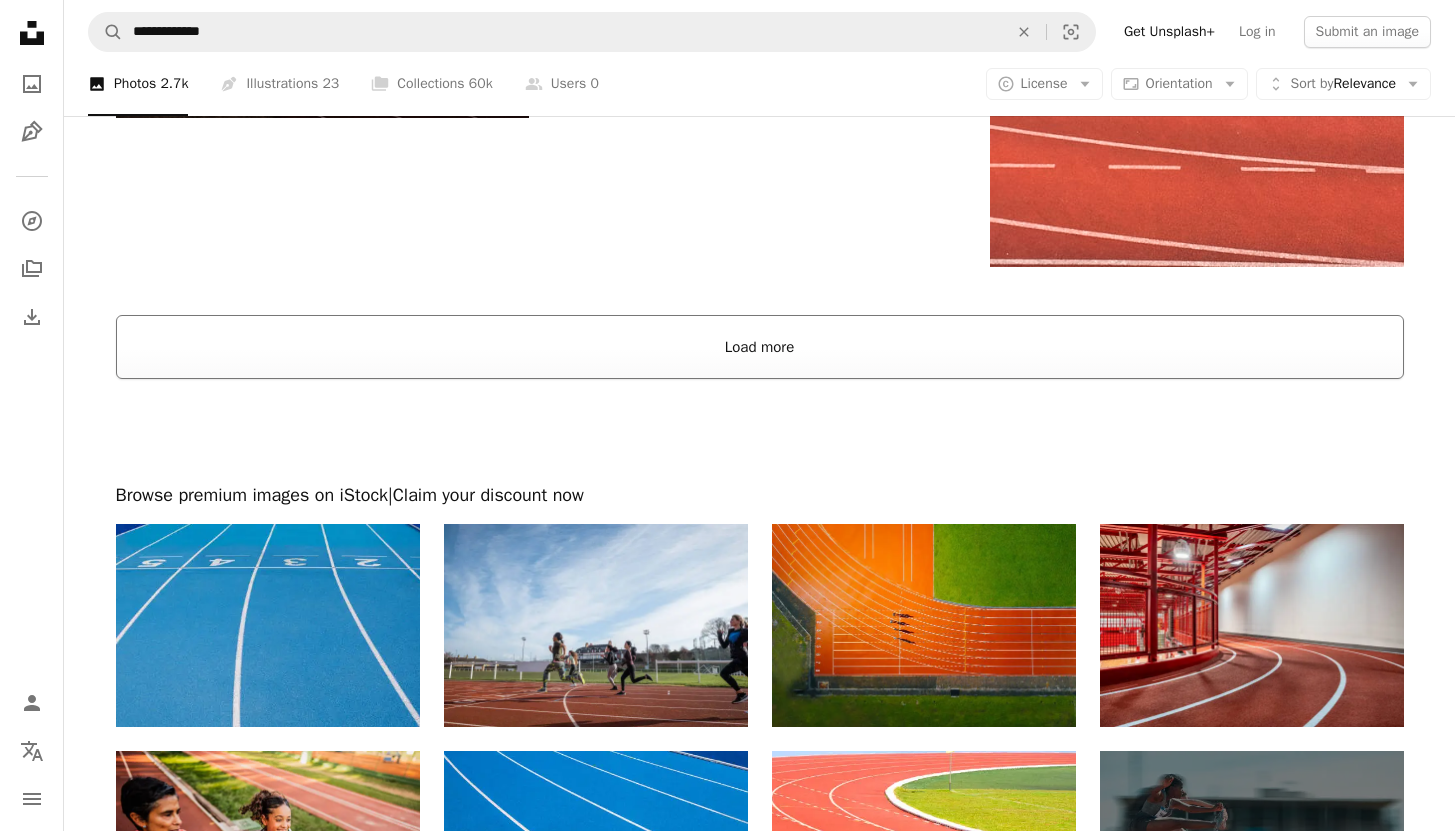 click on "Load more" at bounding box center [760, 347] 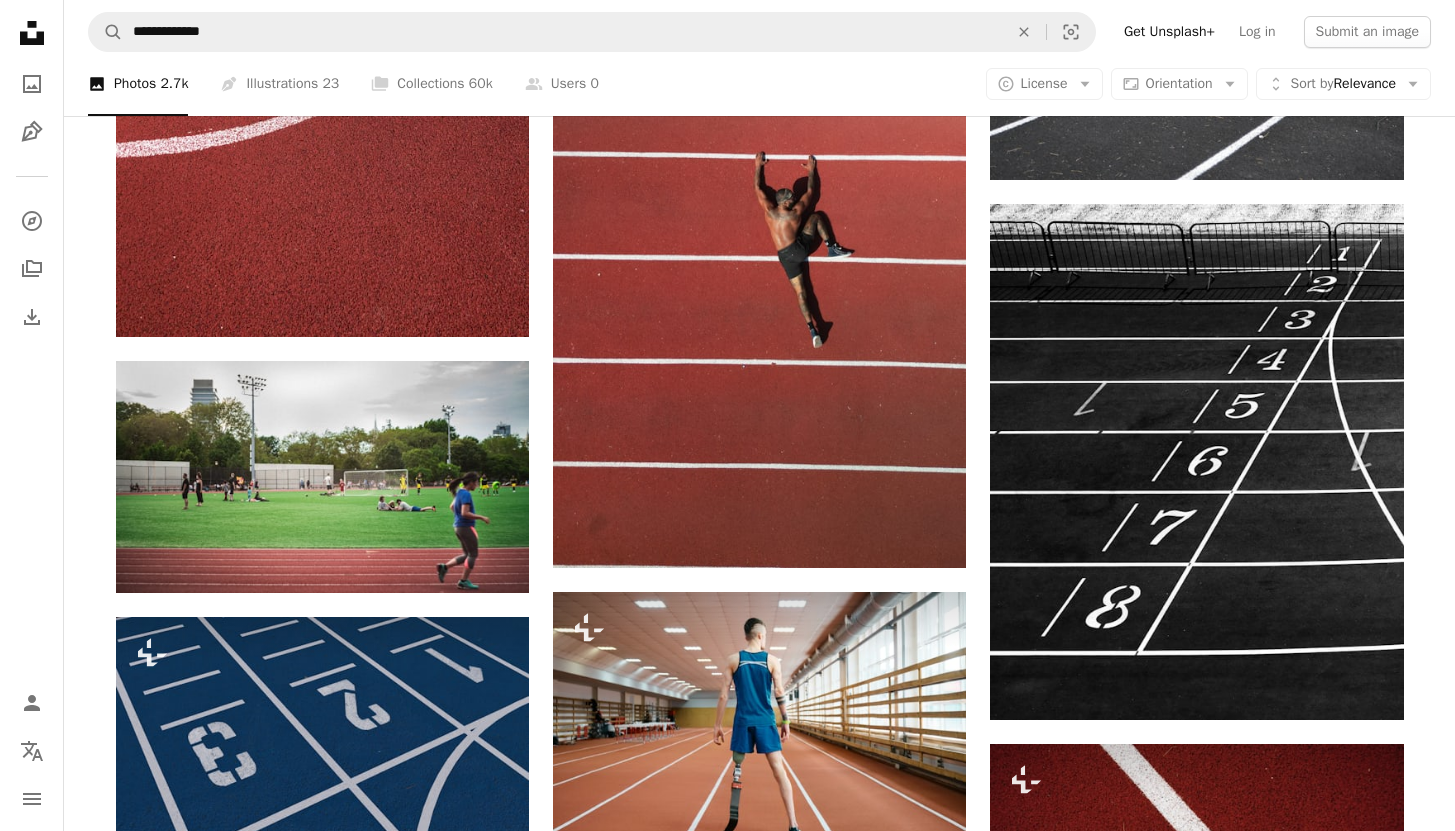 scroll, scrollTop: 15325, scrollLeft: 0, axis: vertical 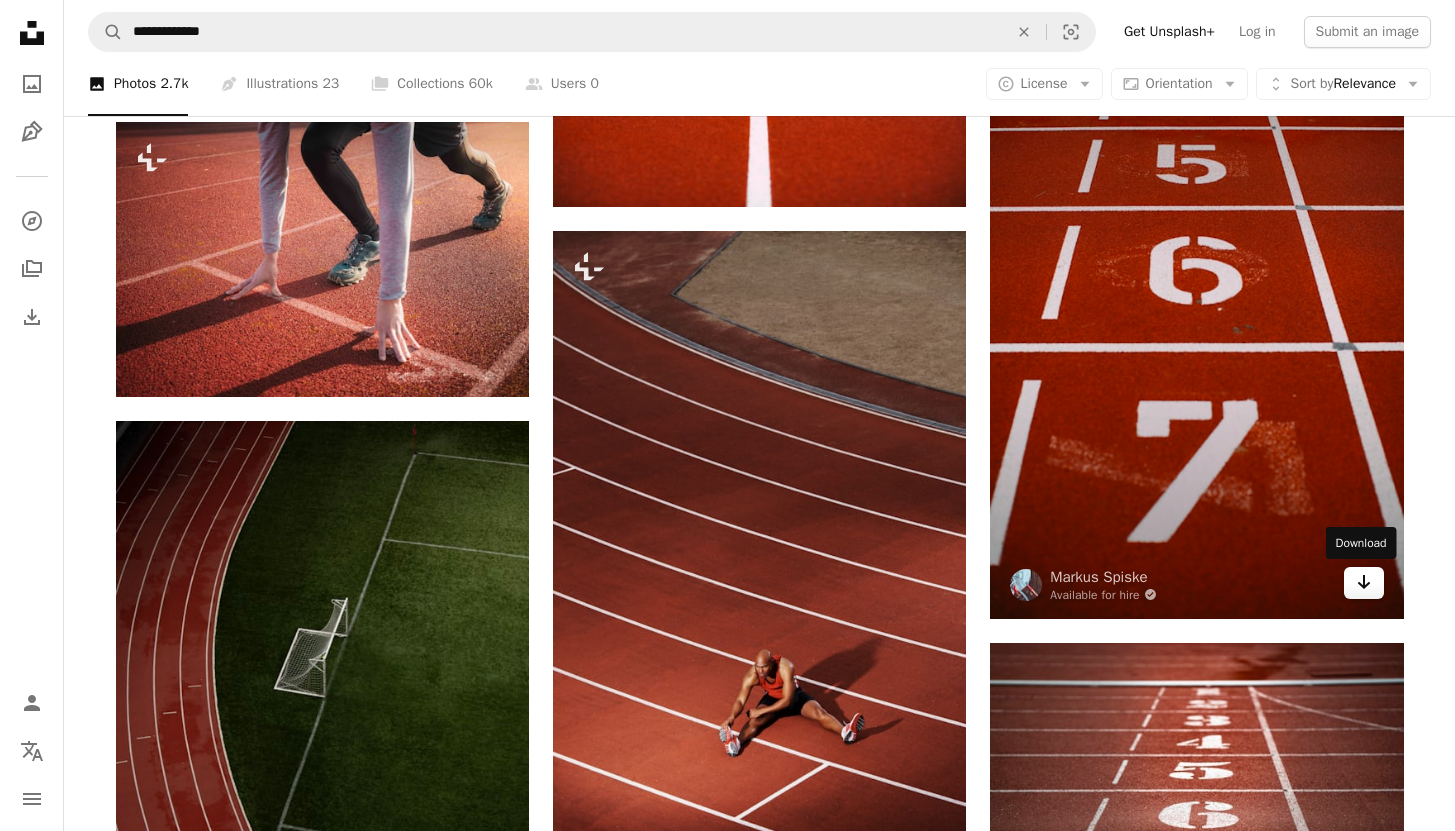 click on "Arrow pointing down" at bounding box center (1364, 583) 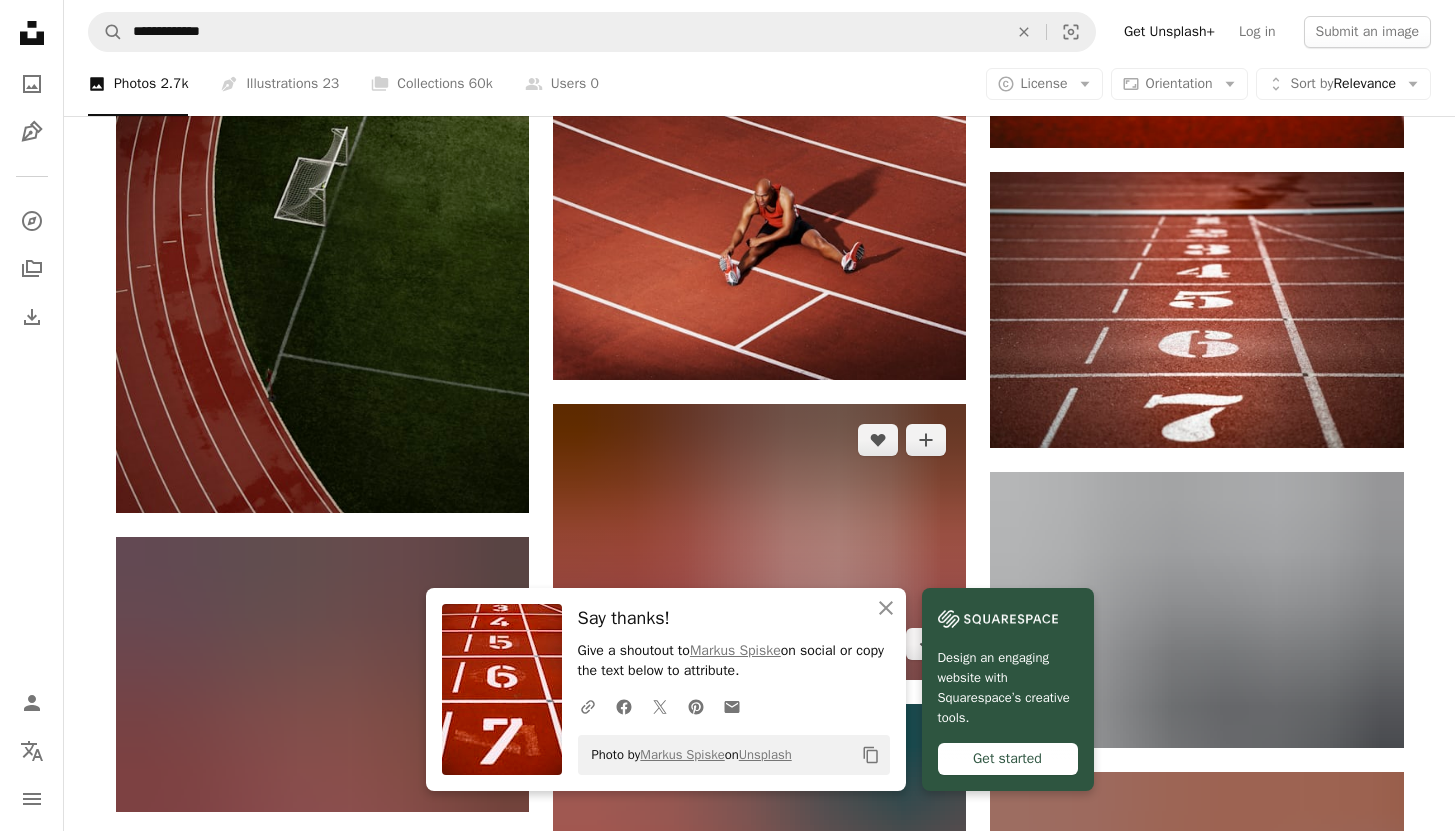 scroll, scrollTop: 7124, scrollLeft: 0, axis: vertical 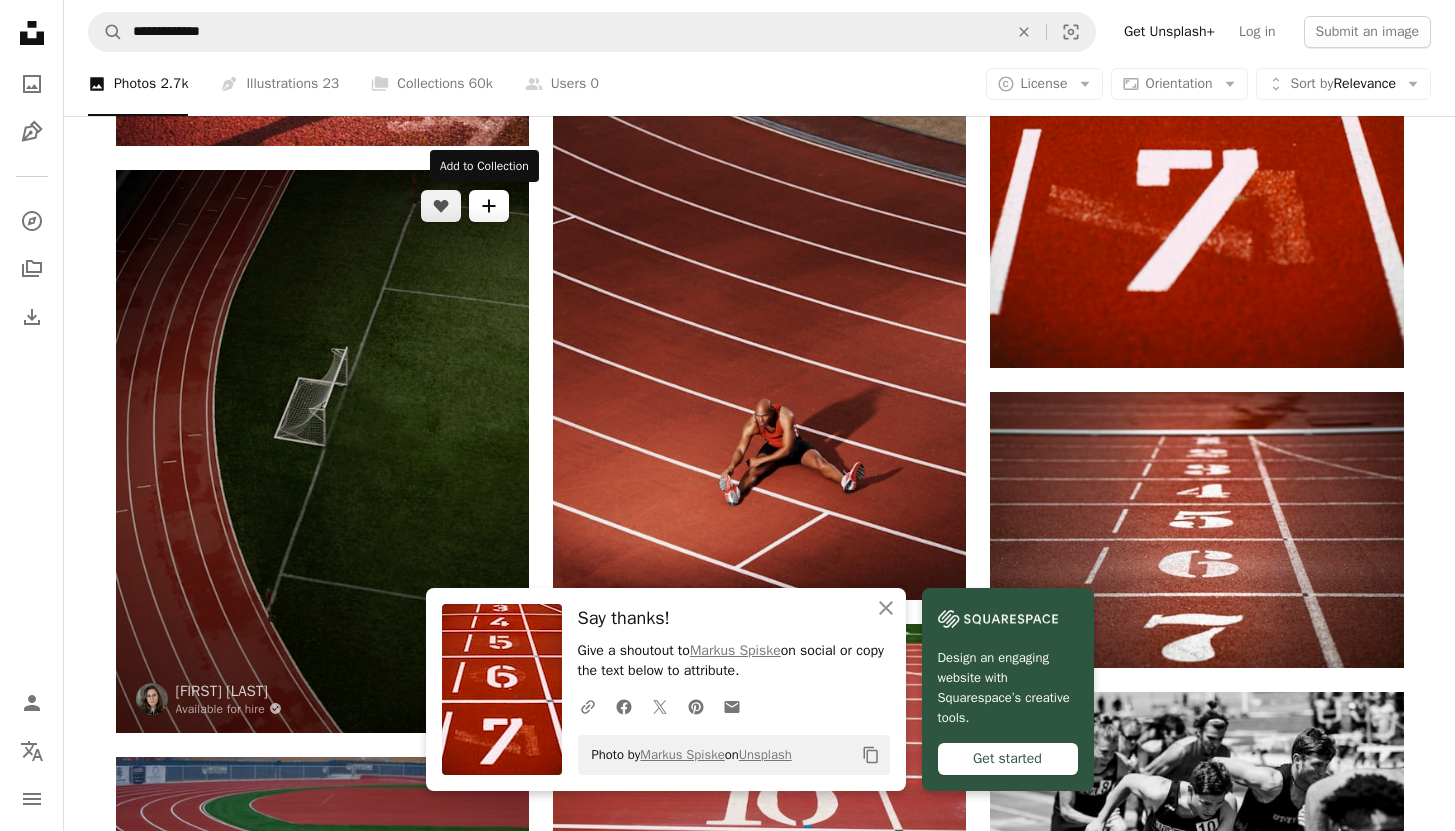 click on "A plus sign" at bounding box center [489, 206] 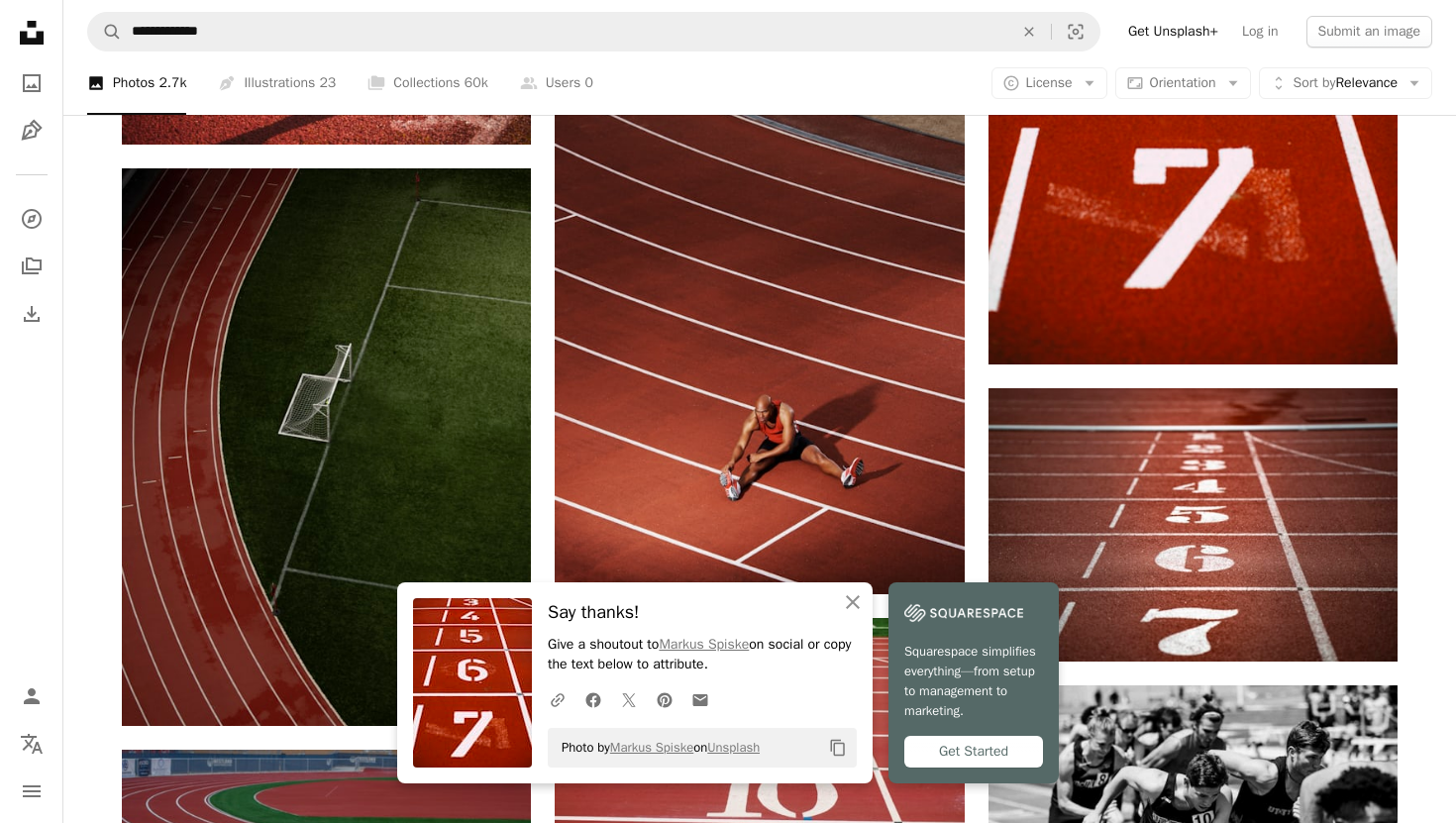 click on "Copy content Squarespace simplifies everything—from setup to management to marketing. Get Started Join Unsplash Already have an account?  Login First name Last name Email Username  (only letters, numbers and underscores) Password  (min. 8 char) Join By joining, you agree to the  Terms  and  Privacy Policy ." at bounding box center [728, 14352] 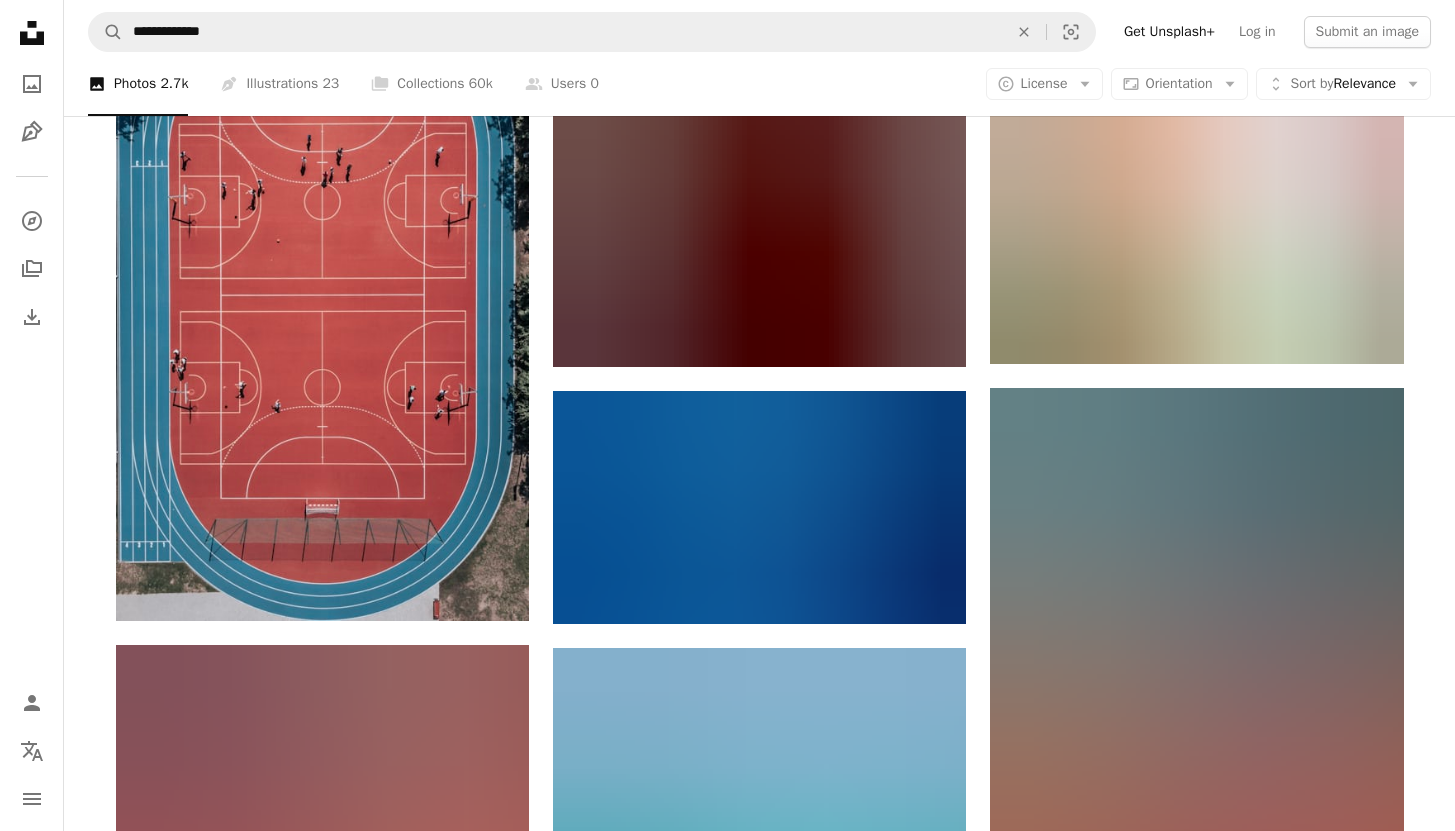 scroll, scrollTop: 4528, scrollLeft: 0, axis: vertical 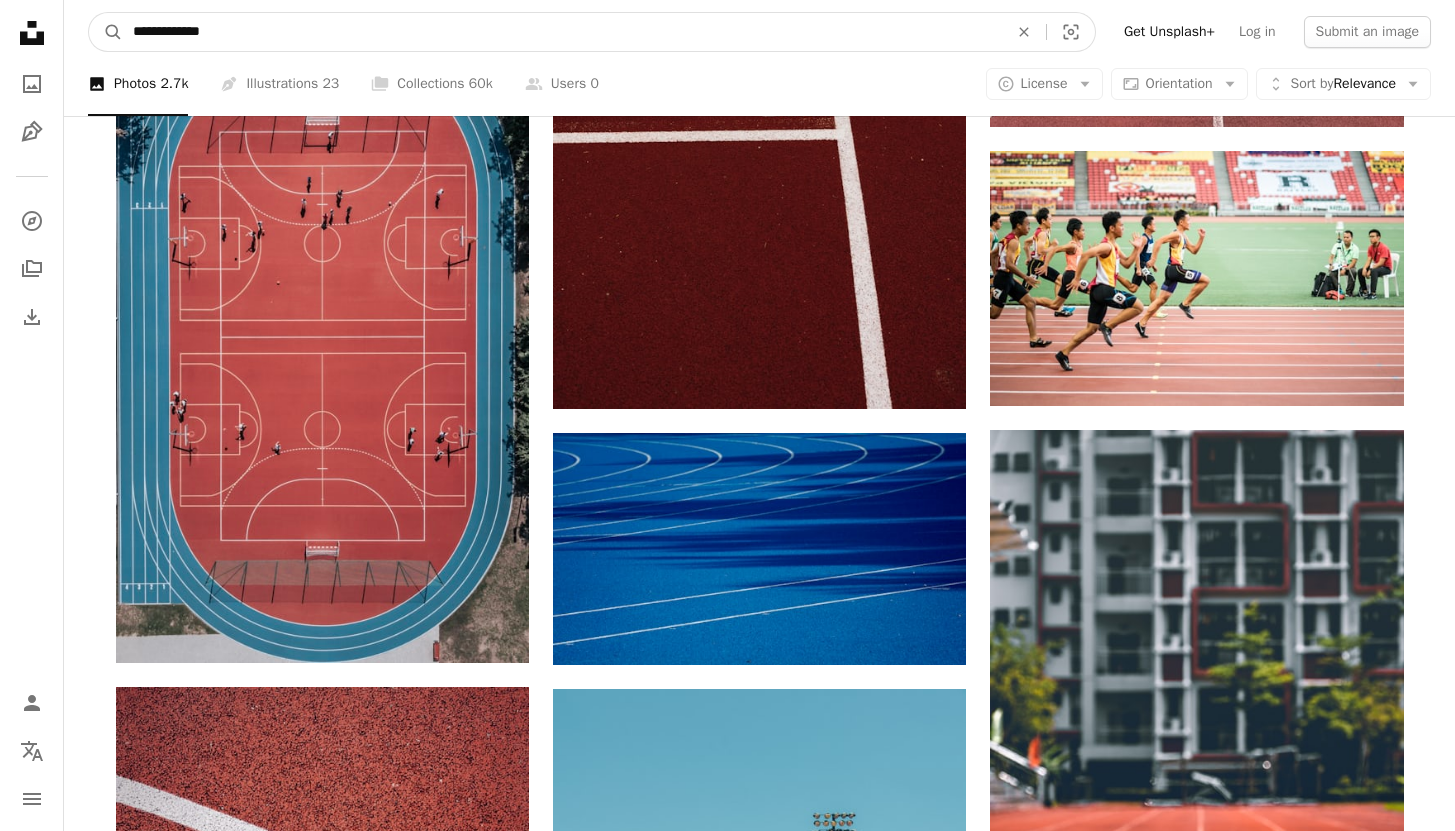 click on "**********" at bounding box center [562, 32] 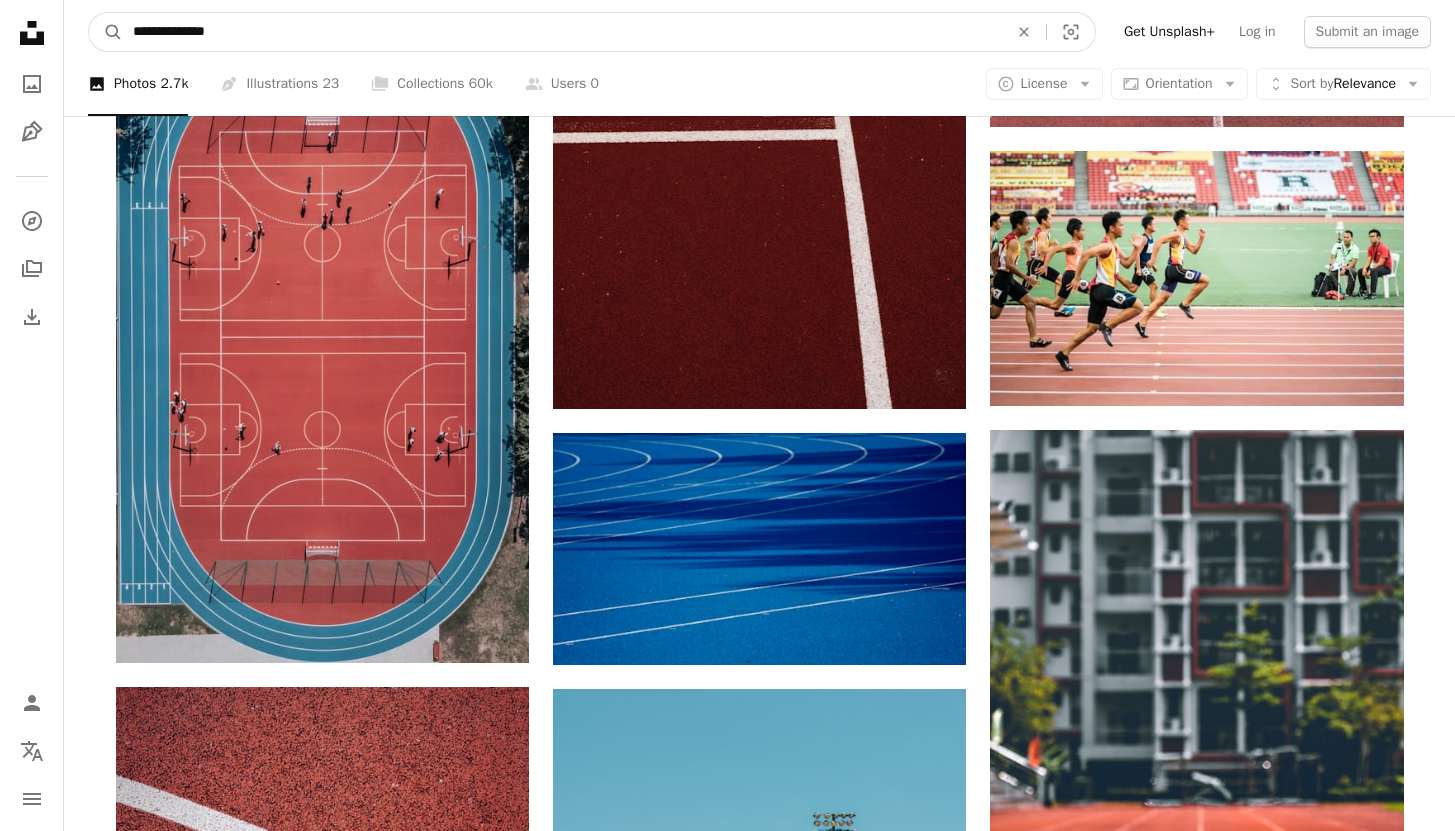 type on "**********" 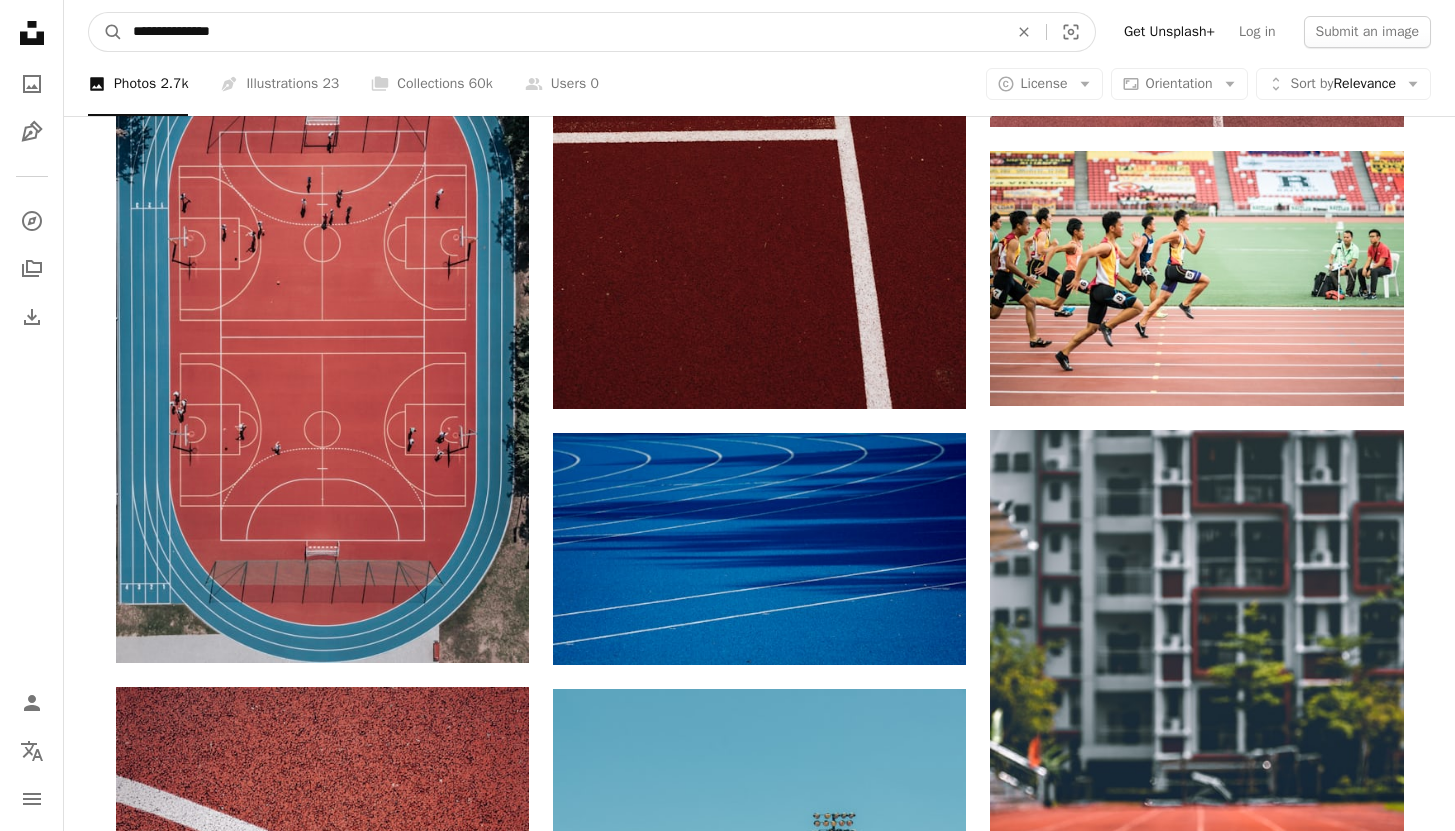 click on "A magnifying glass" at bounding box center [106, 32] 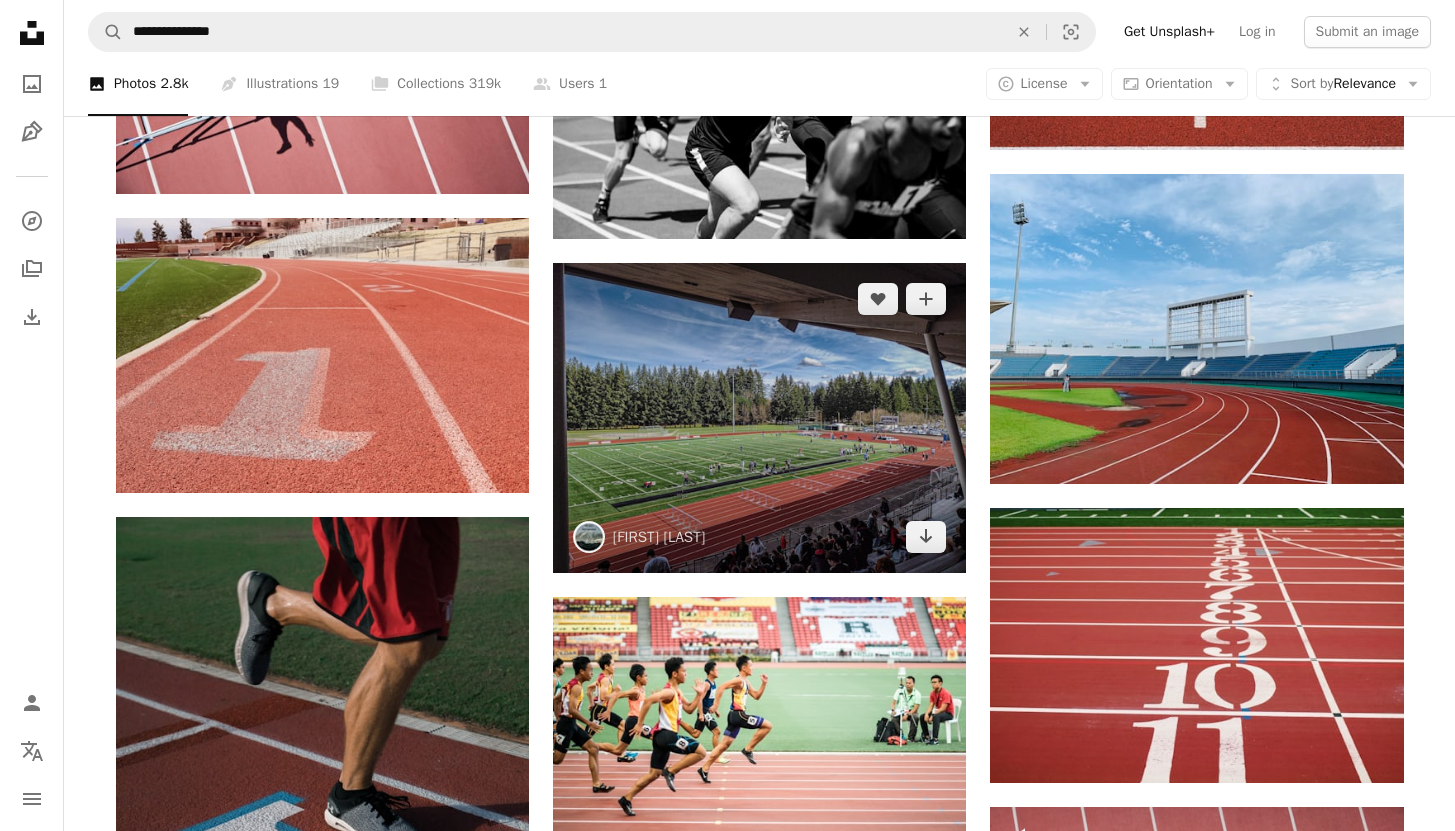 scroll, scrollTop: 1290, scrollLeft: 0, axis: vertical 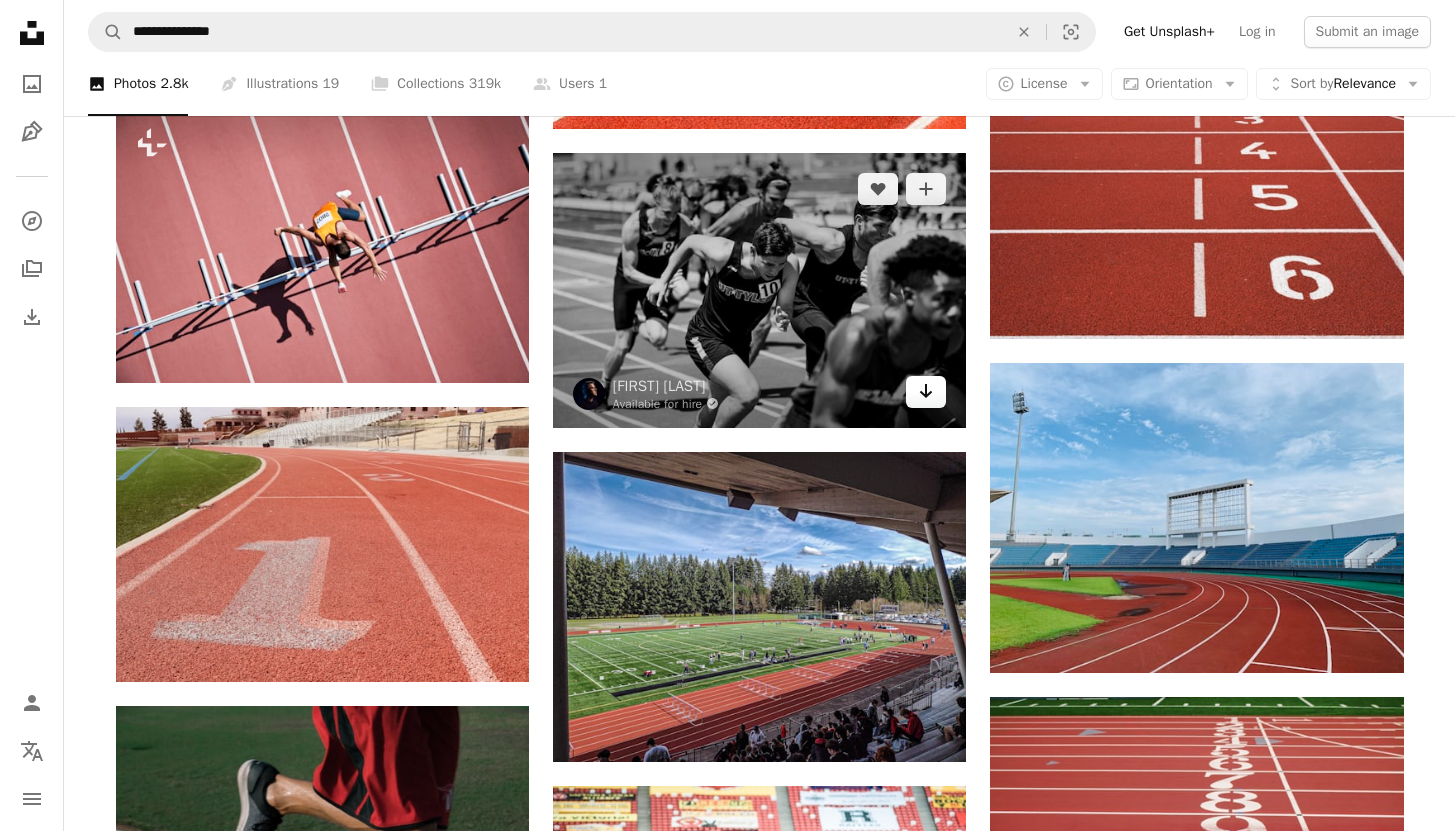 click on "Arrow pointing down" at bounding box center (926, 392) 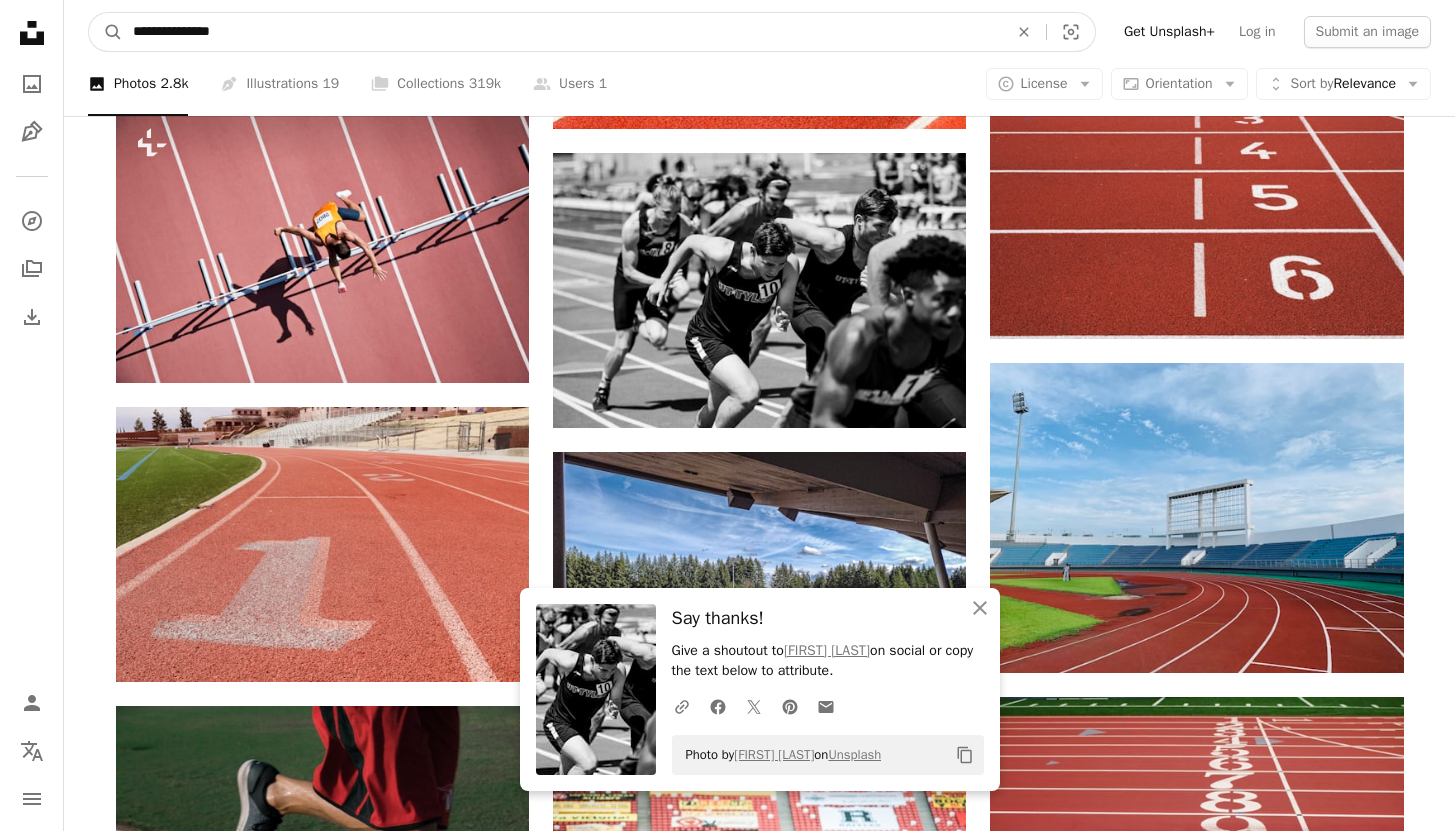 click on "**********" at bounding box center [562, 32] 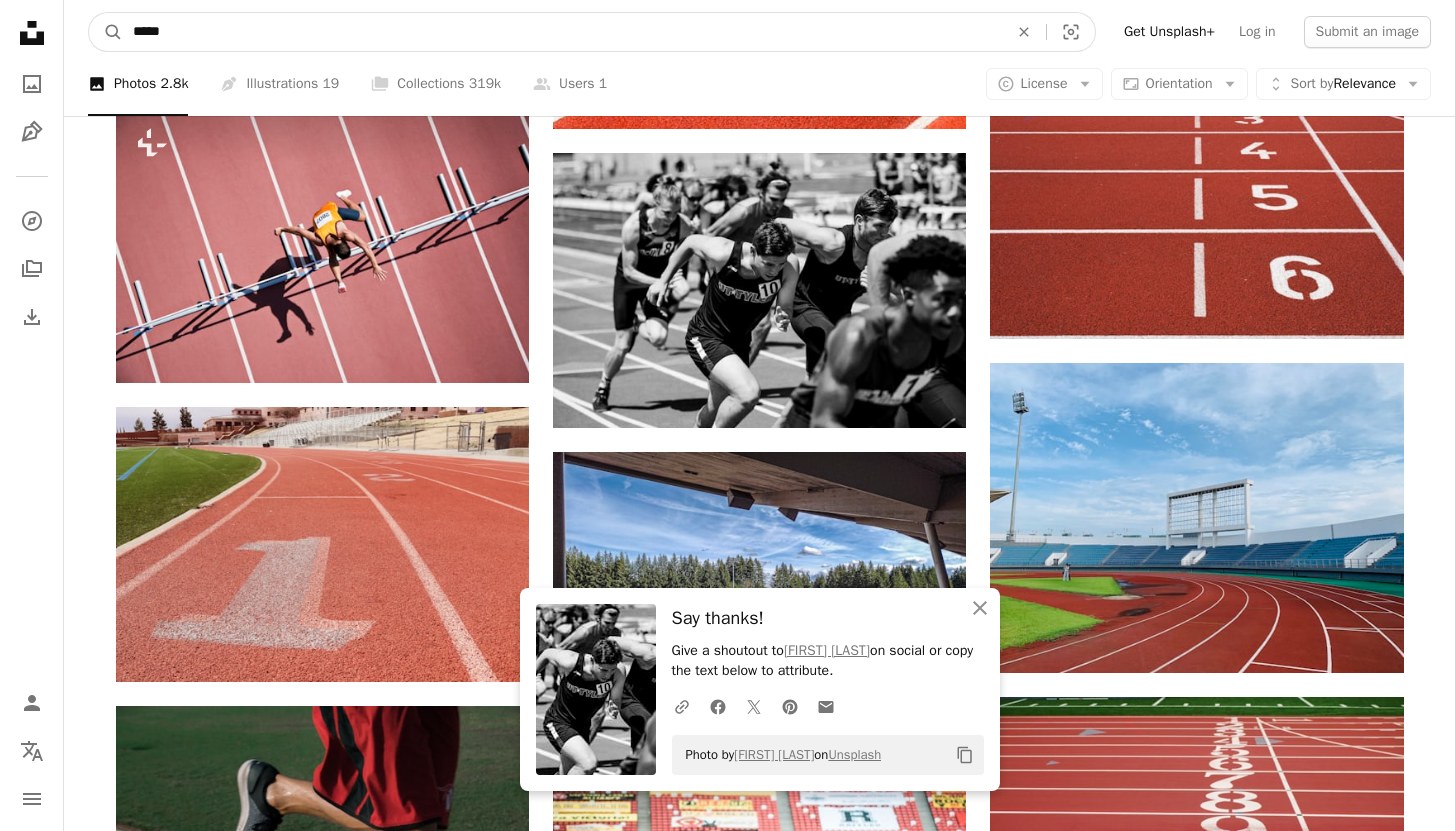 type on "******" 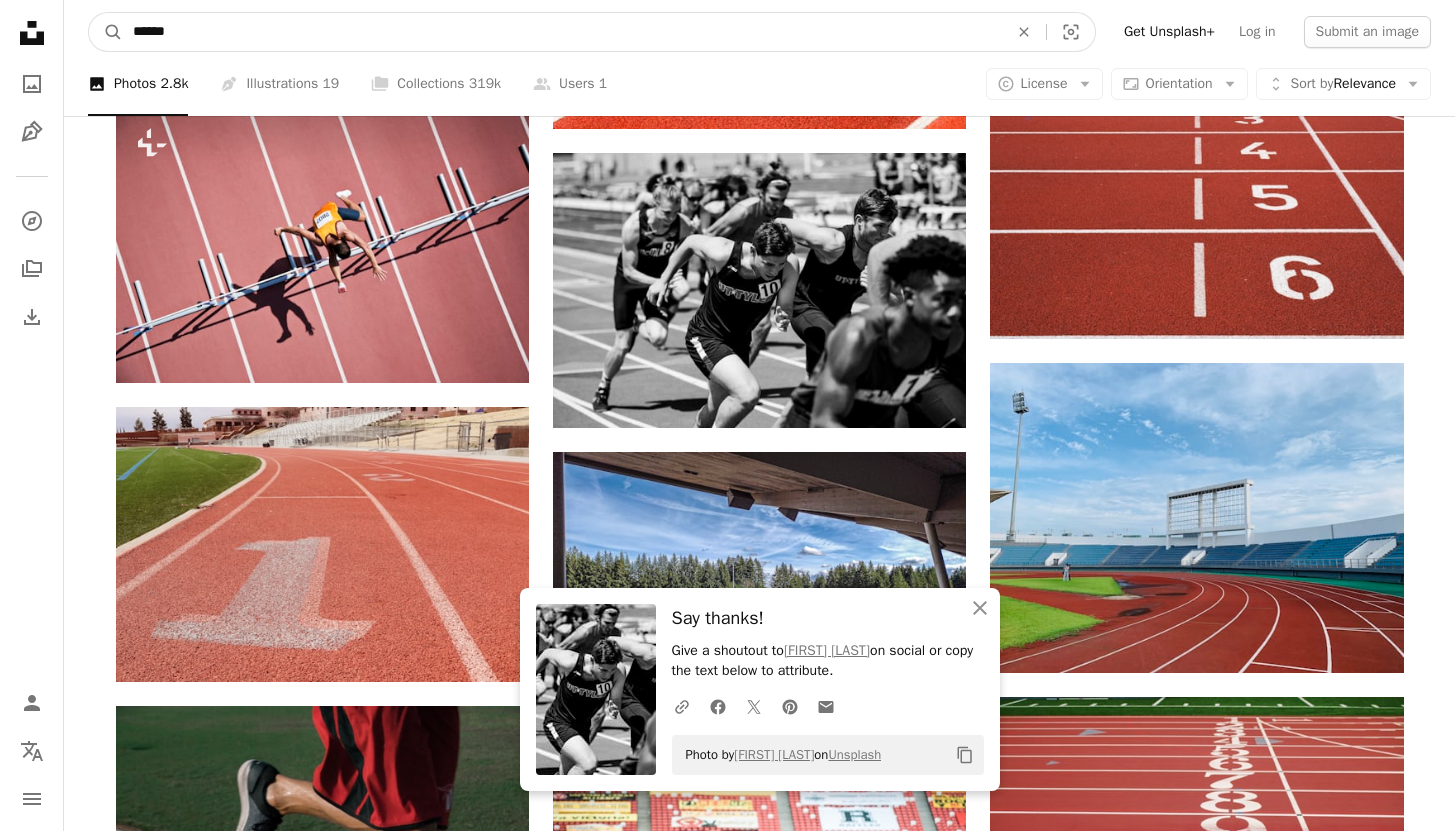 click on "A magnifying glass" at bounding box center (106, 32) 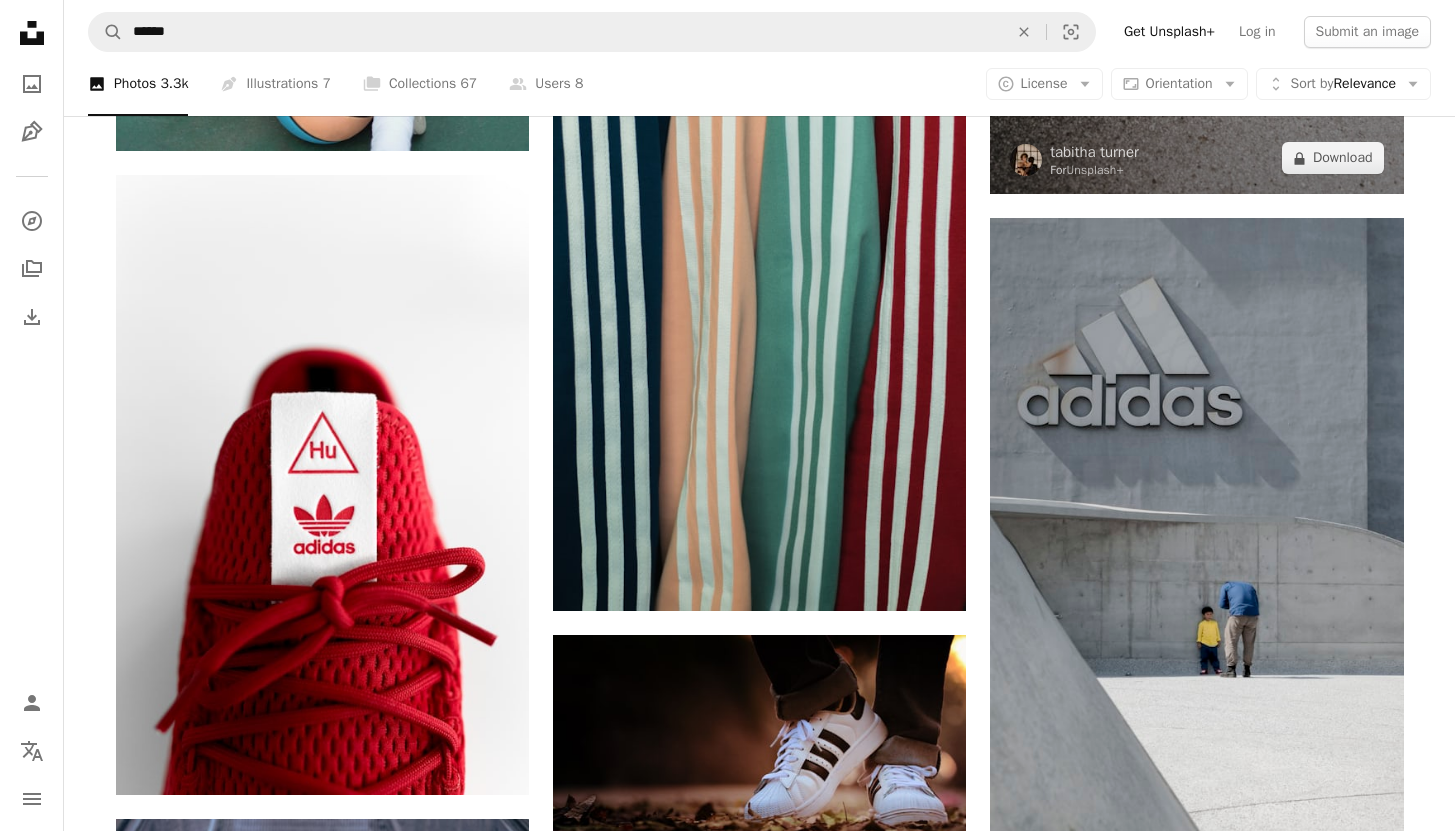 scroll, scrollTop: 2352, scrollLeft: 0, axis: vertical 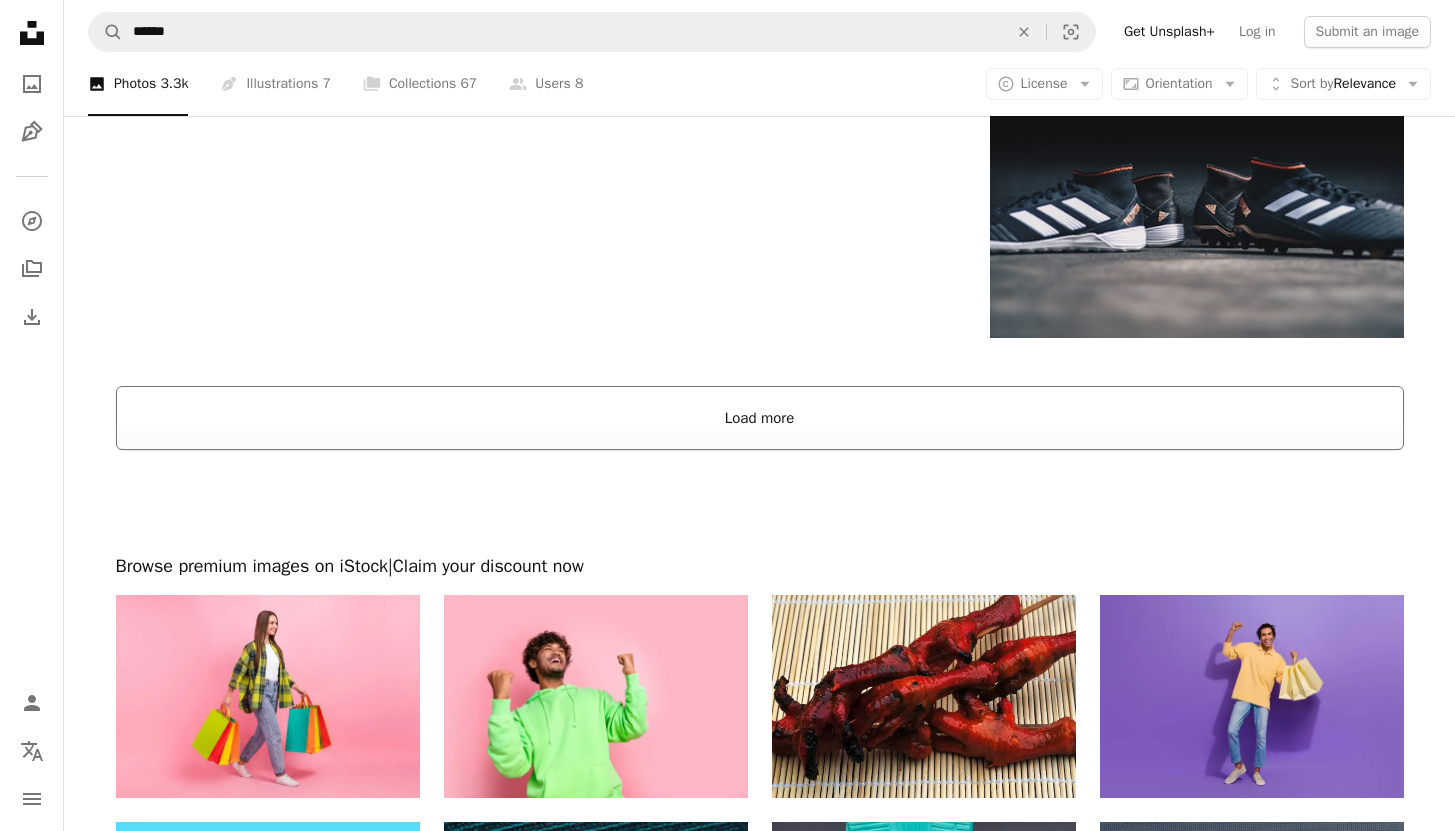 click on "Load more" at bounding box center (760, 418) 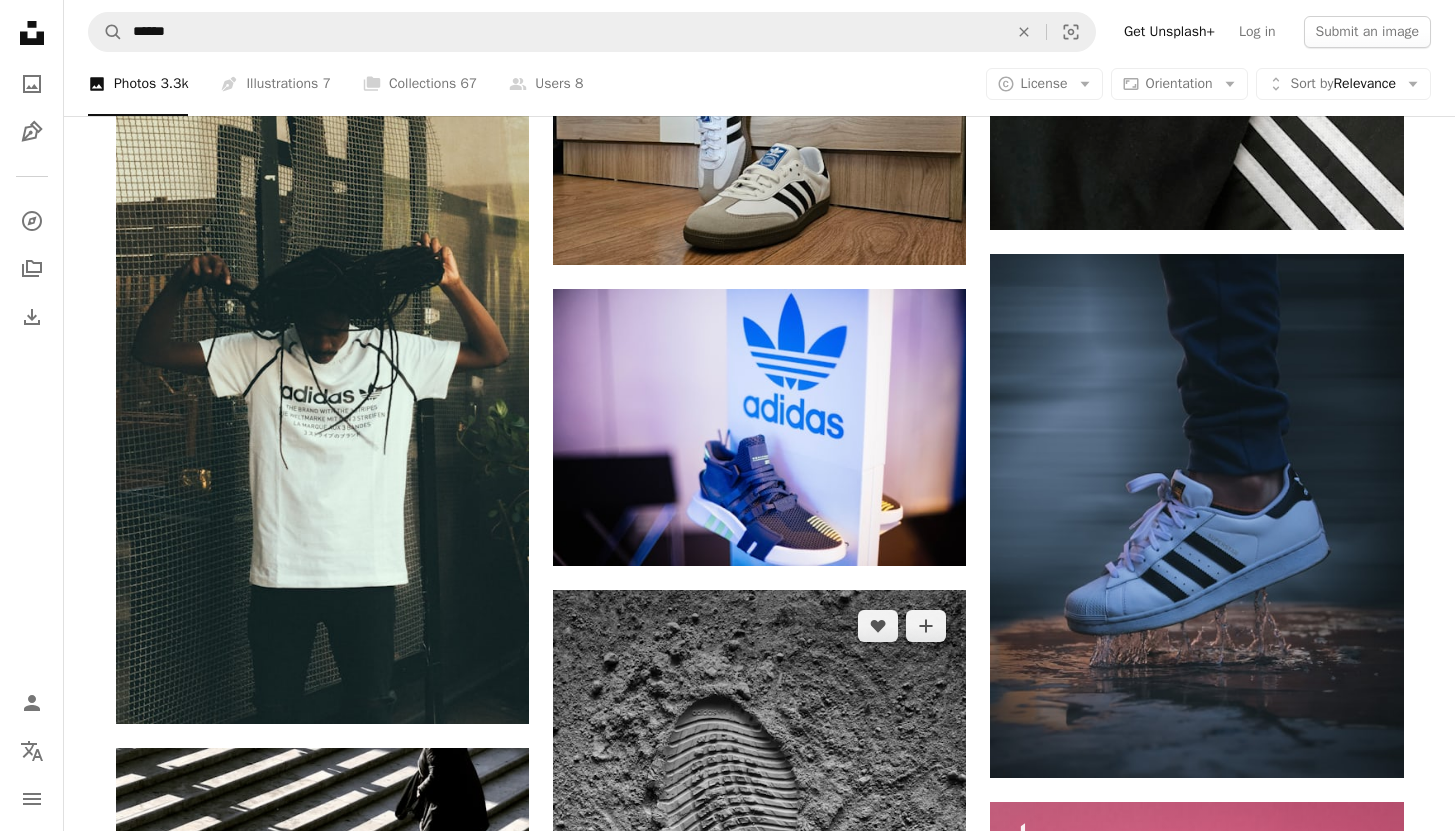 scroll, scrollTop: 4925, scrollLeft: 0, axis: vertical 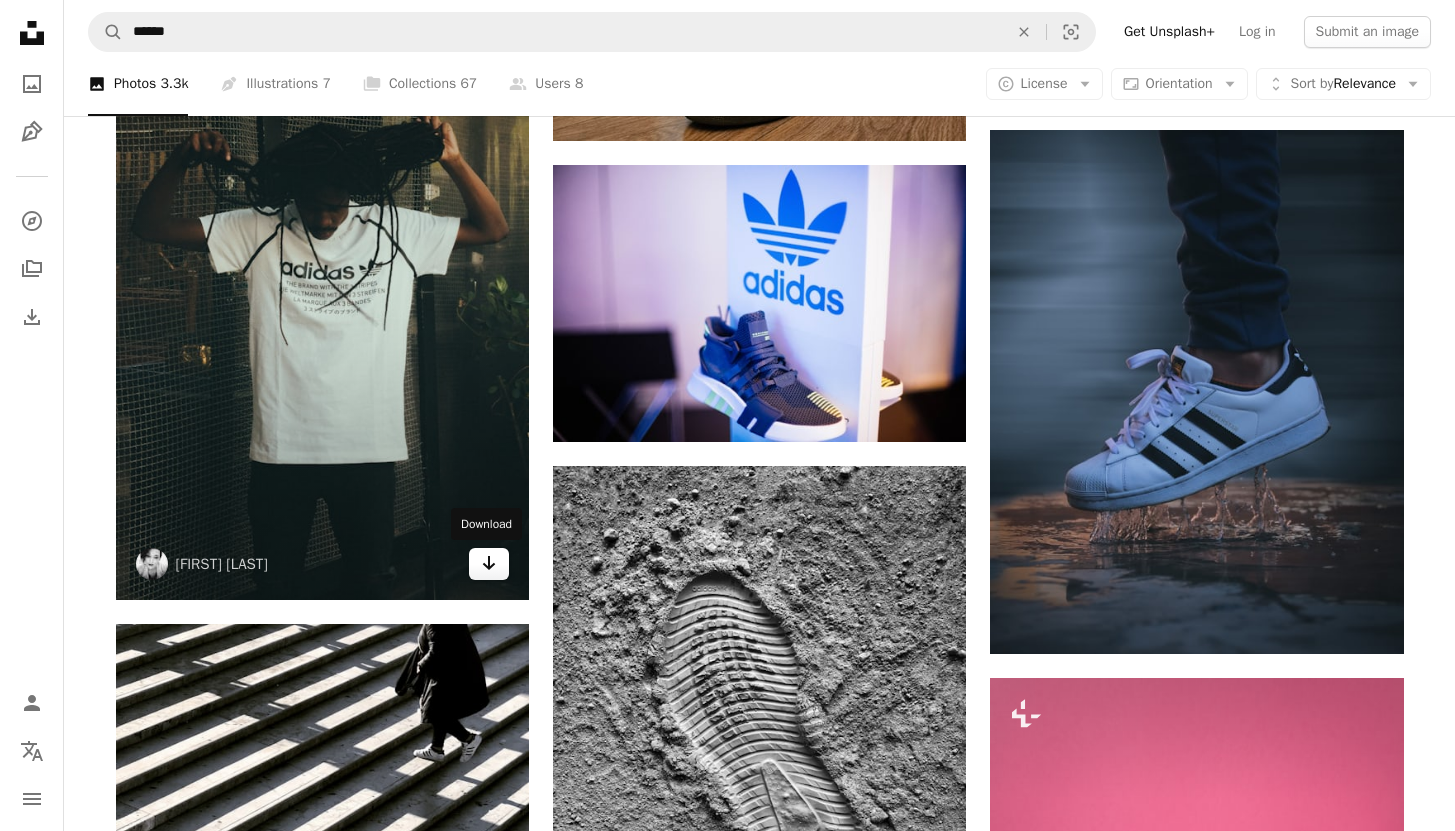 click on "Arrow pointing down" 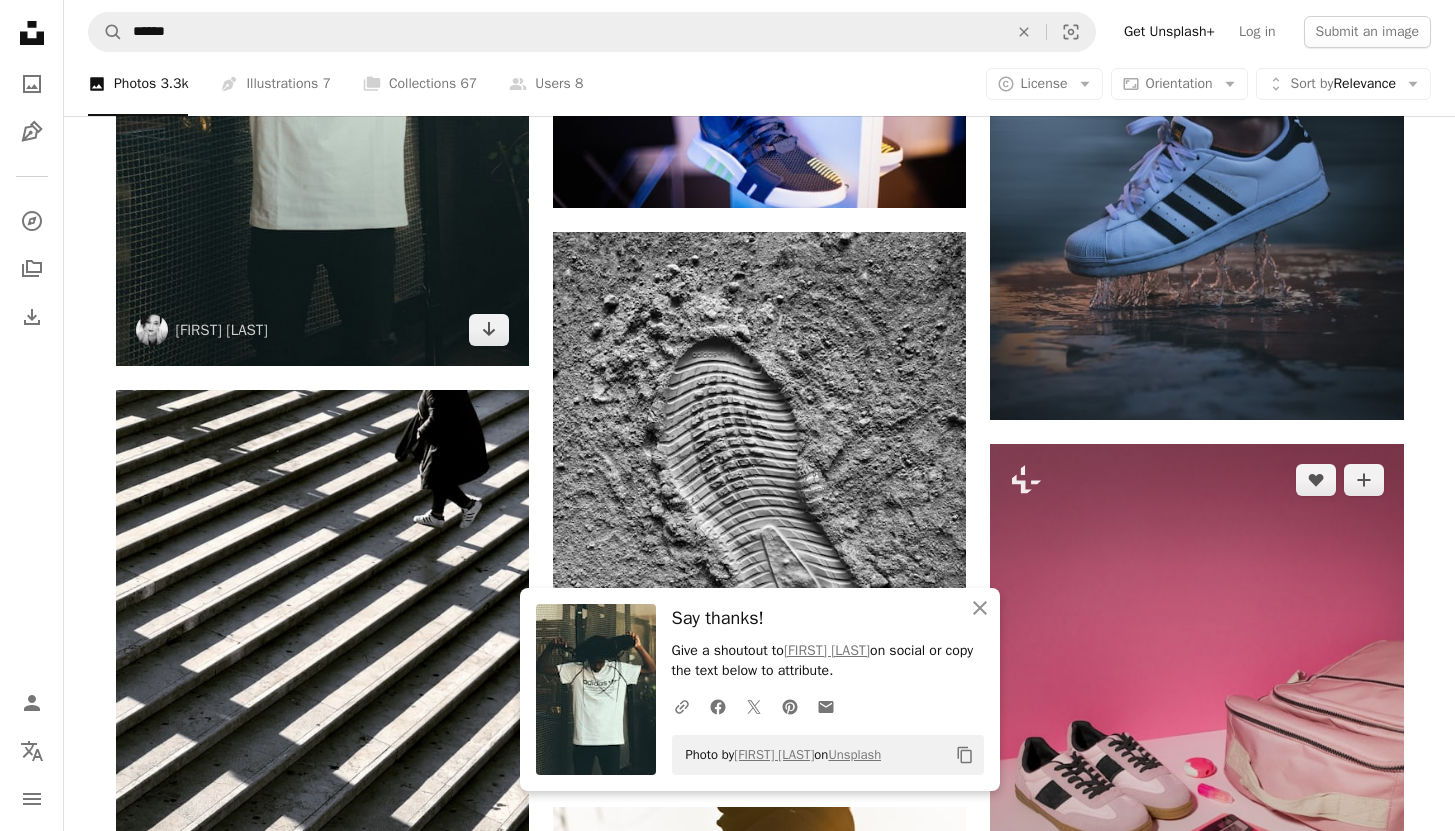 scroll, scrollTop: 4928, scrollLeft: 0, axis: vertical 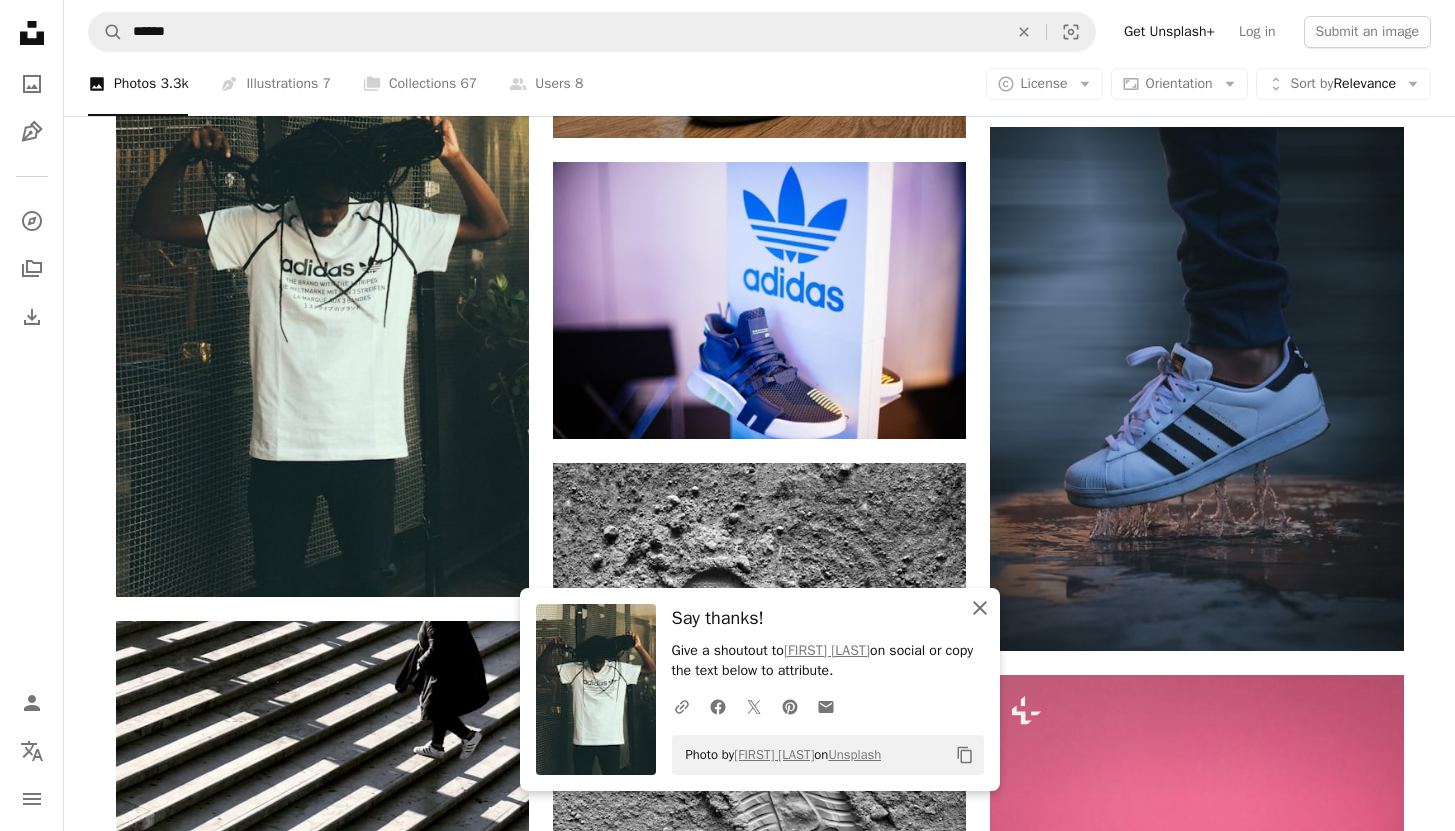 click on "An X shape" 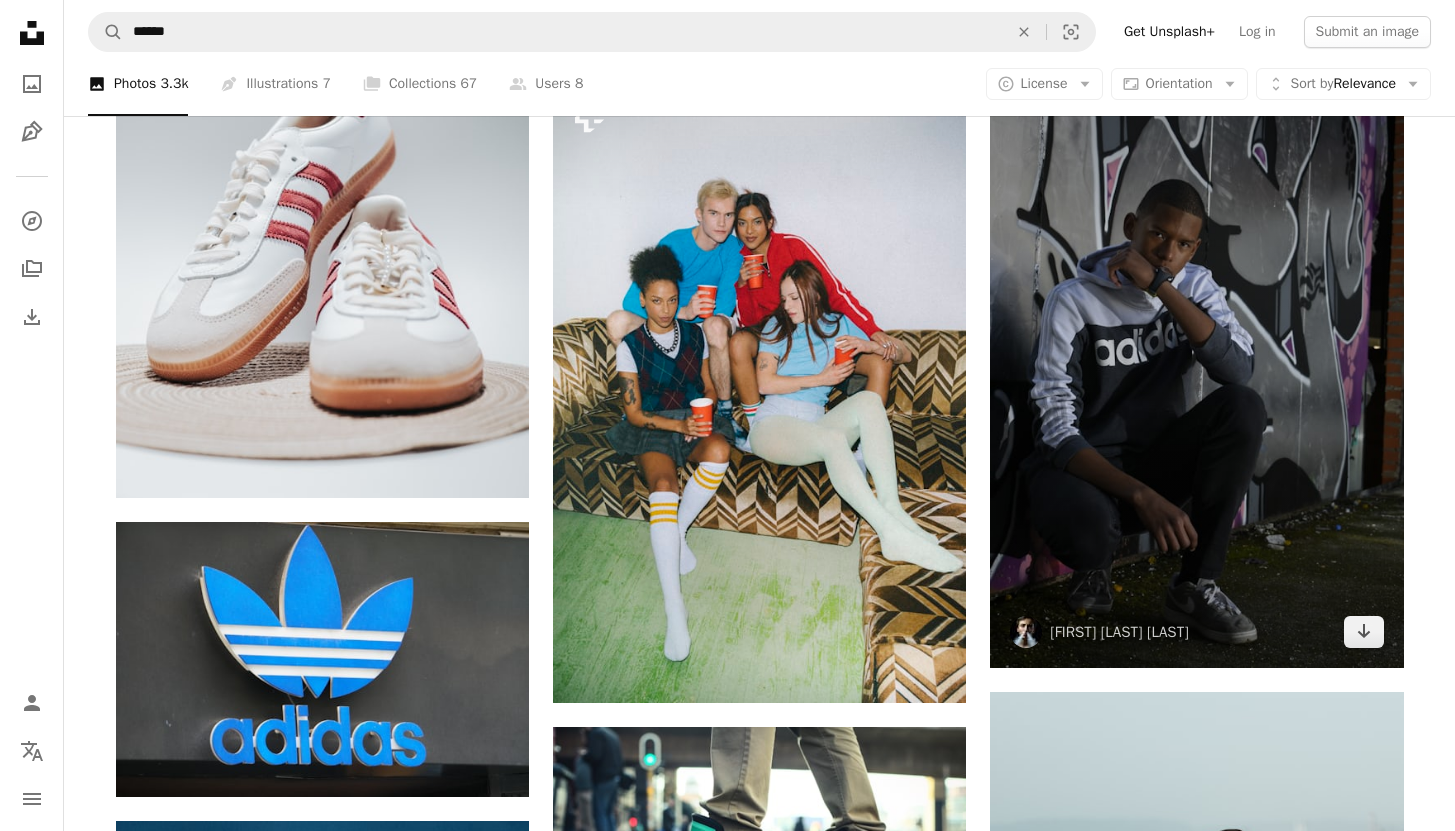 scroll, scrollTop: 12547, scrollLeft: 0, axis: vertical 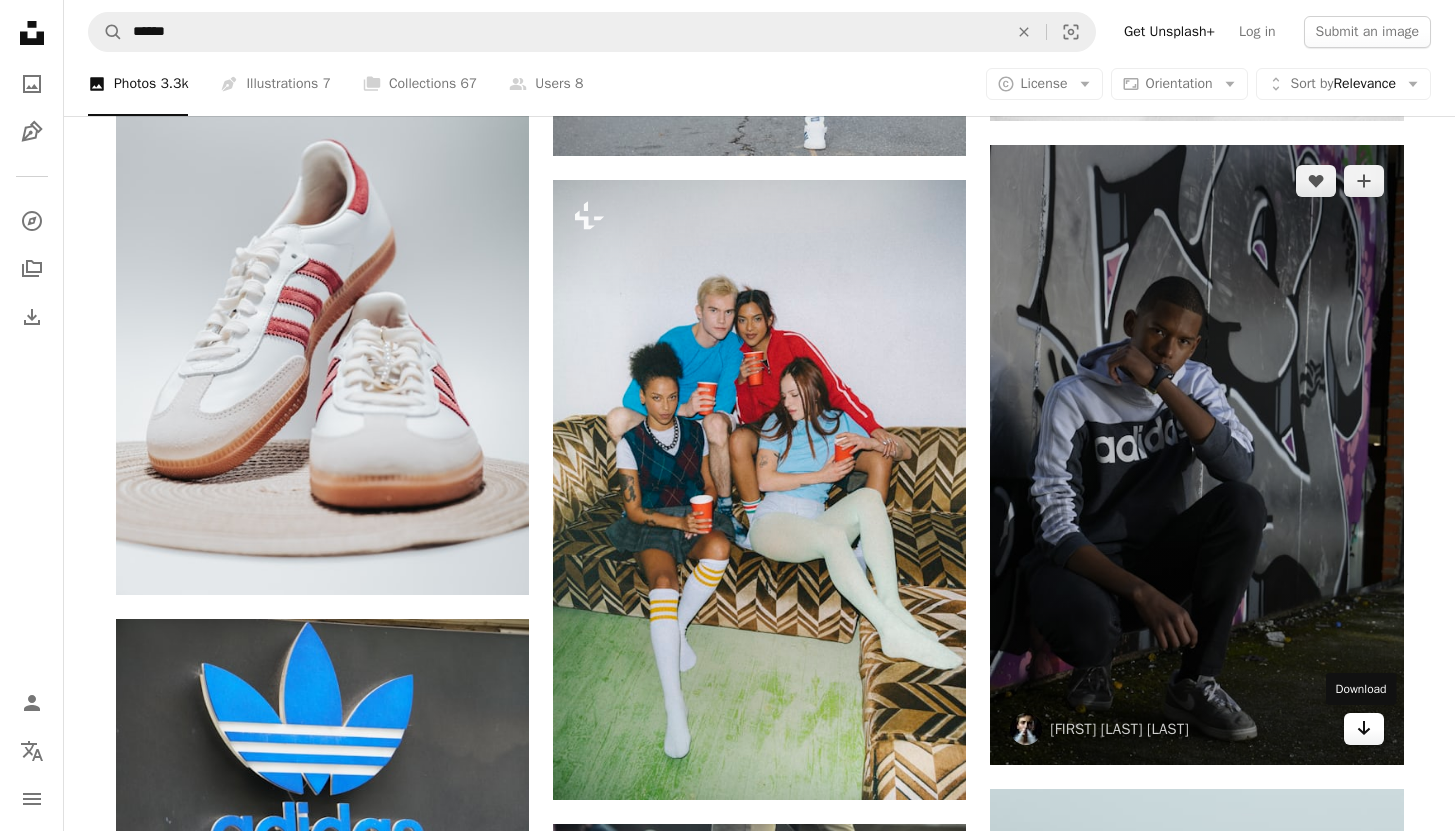 click 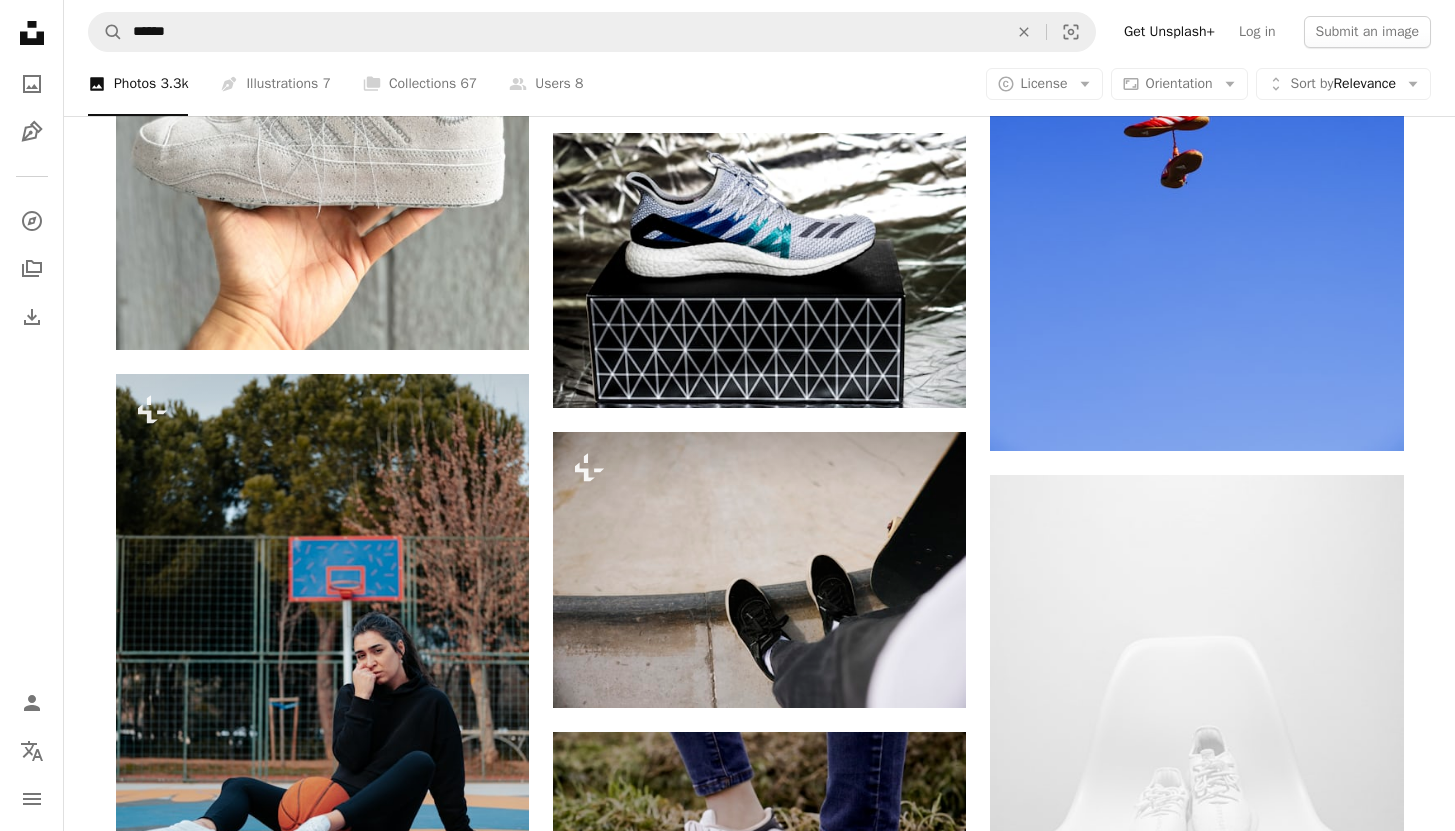 scroll, scrollTop: 48904, scrollLeft: 0, axis: vertical 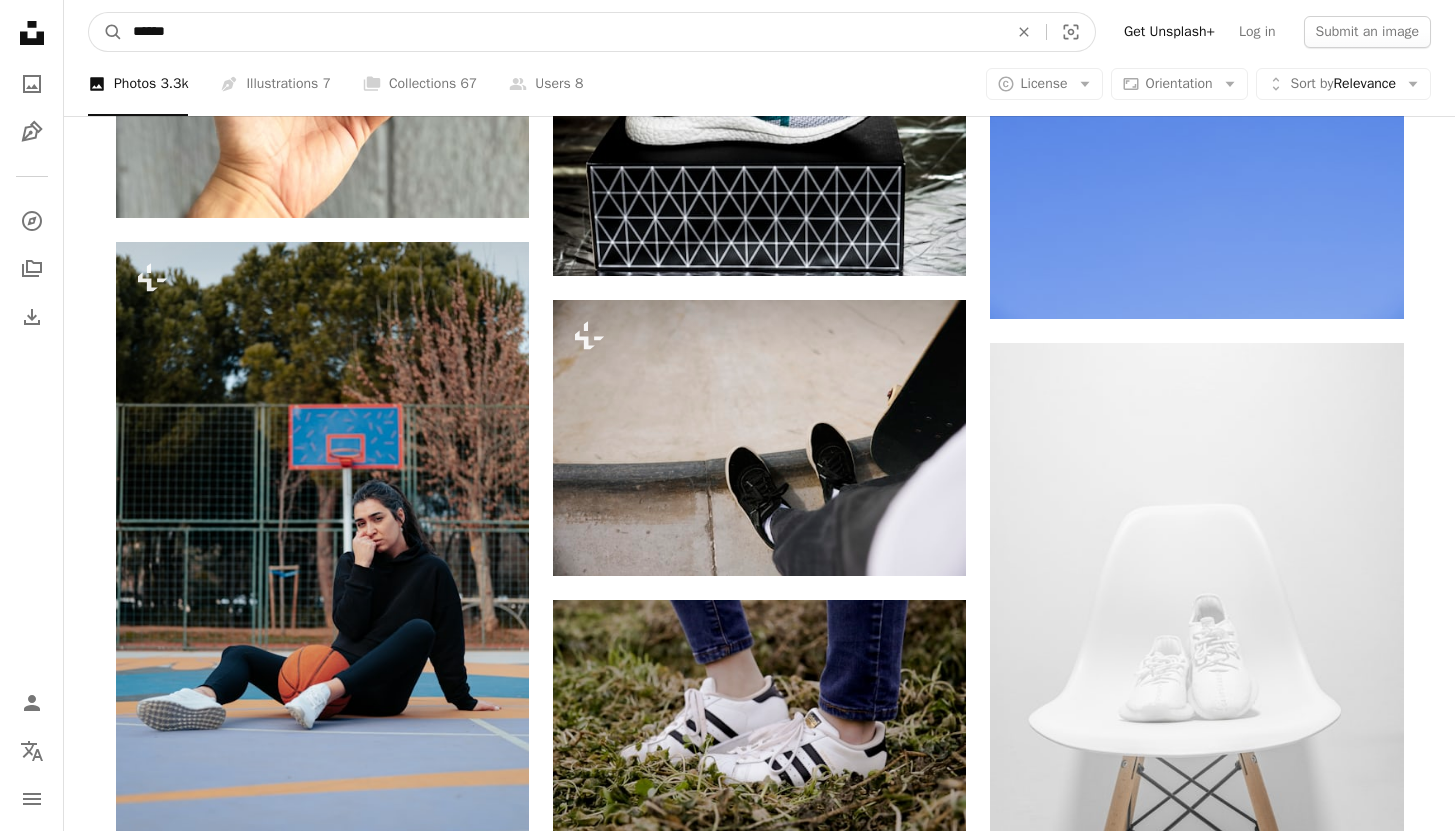 click on "******" at bounding box center (562, 32) 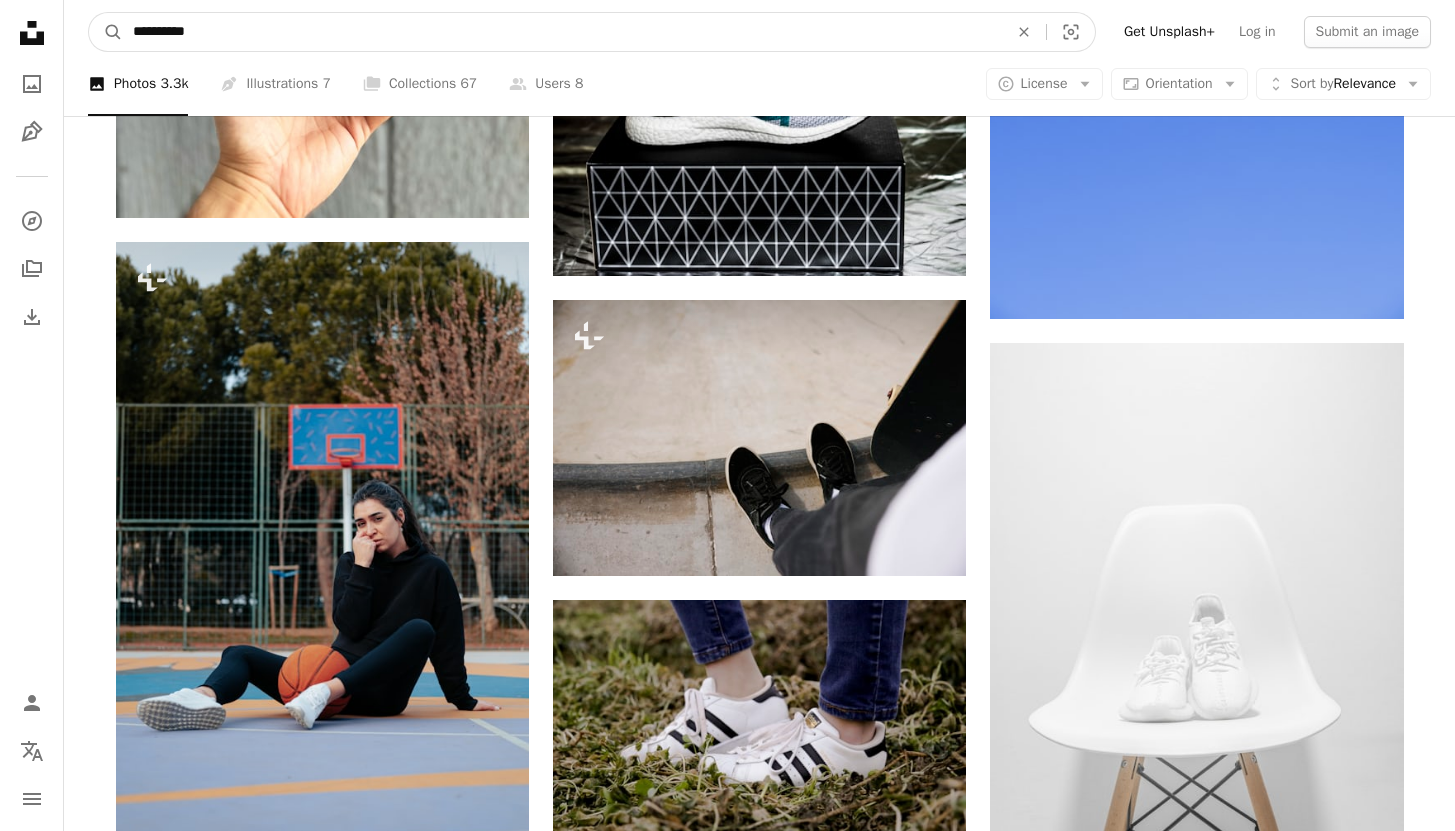 type on "**********" 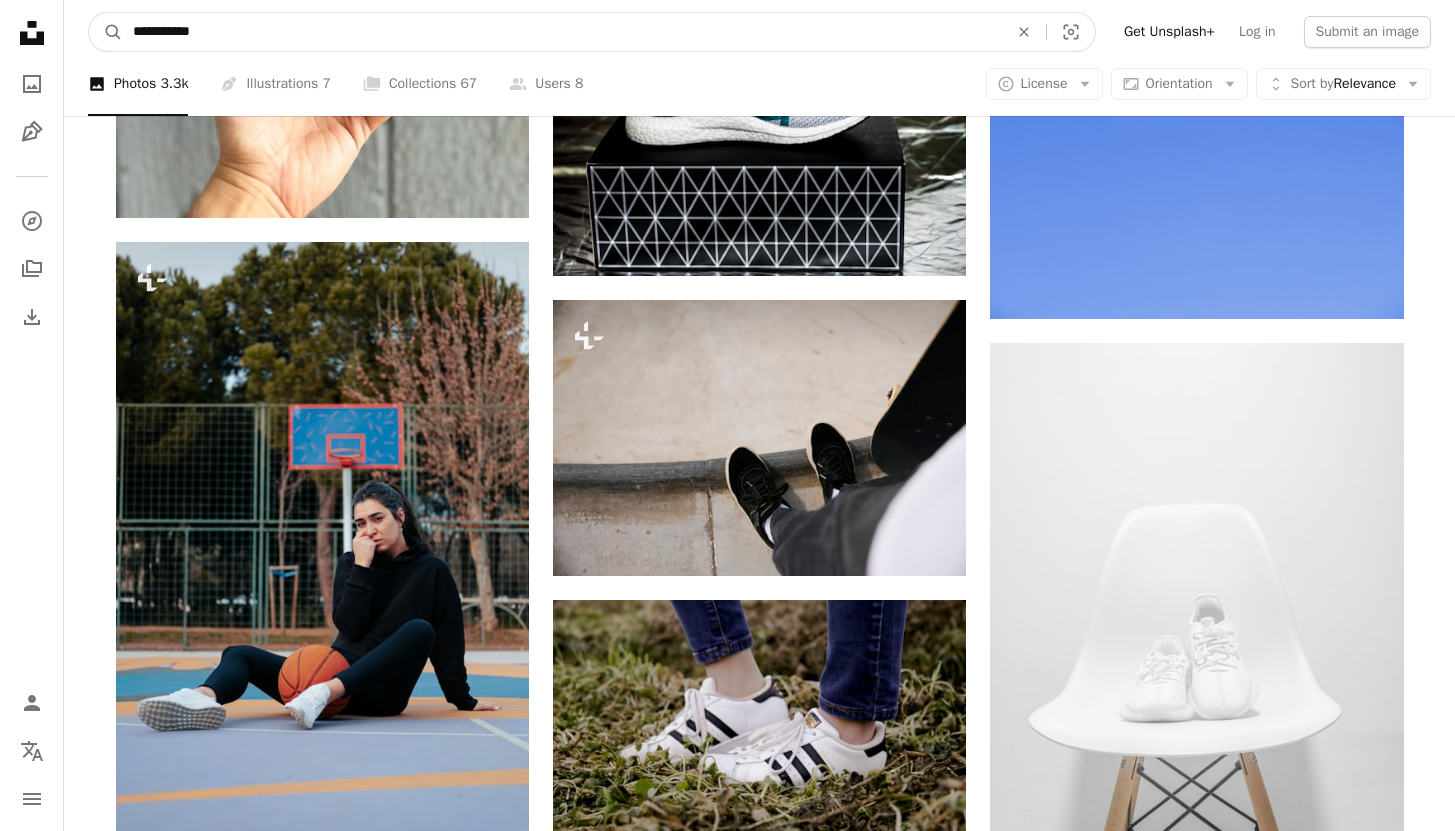 click on "A magnifying glass" at bounding box center [106, 32] 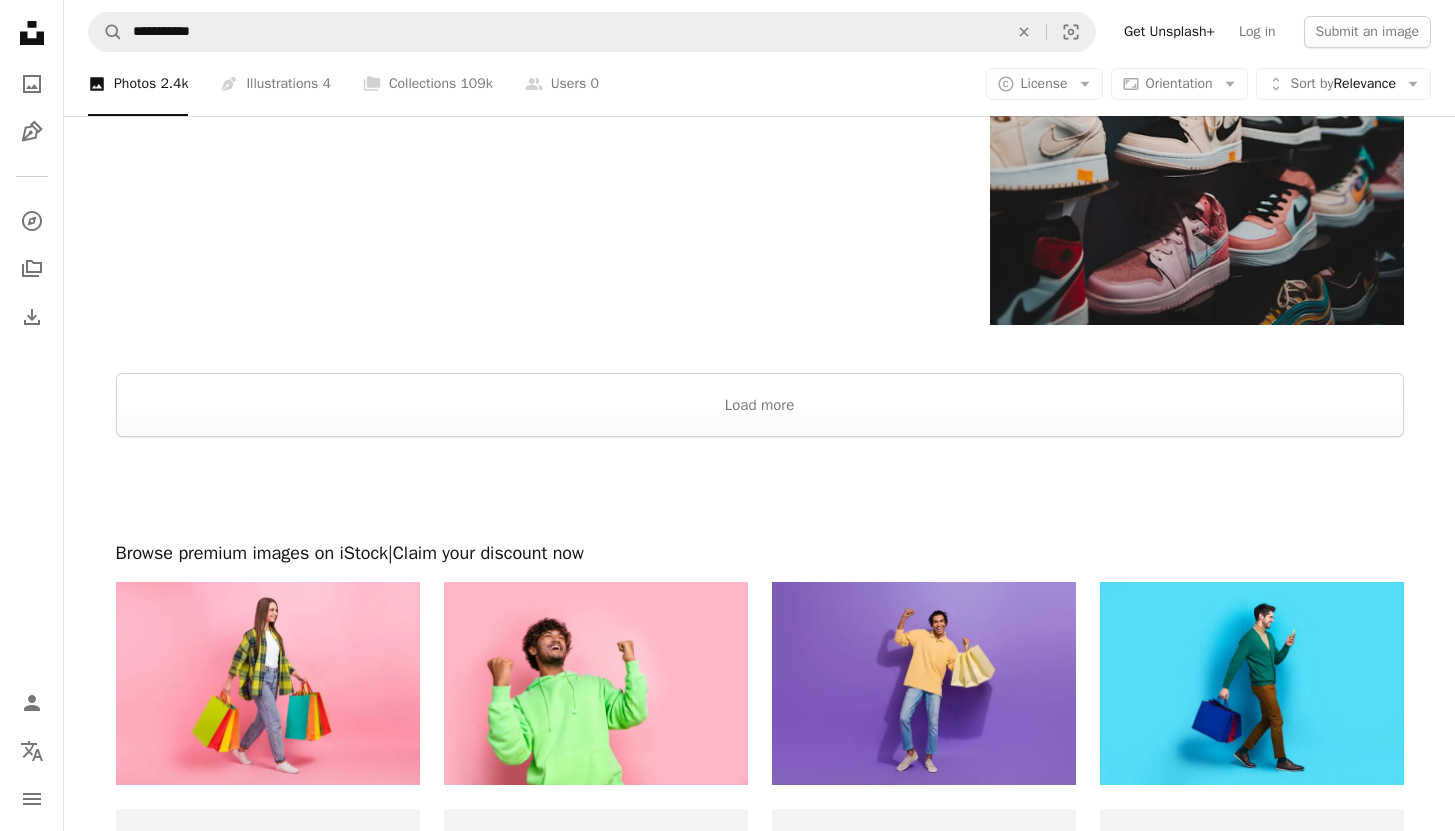 scroll, scrollTop: 3907, scrollLeft: 0, axis: vertical 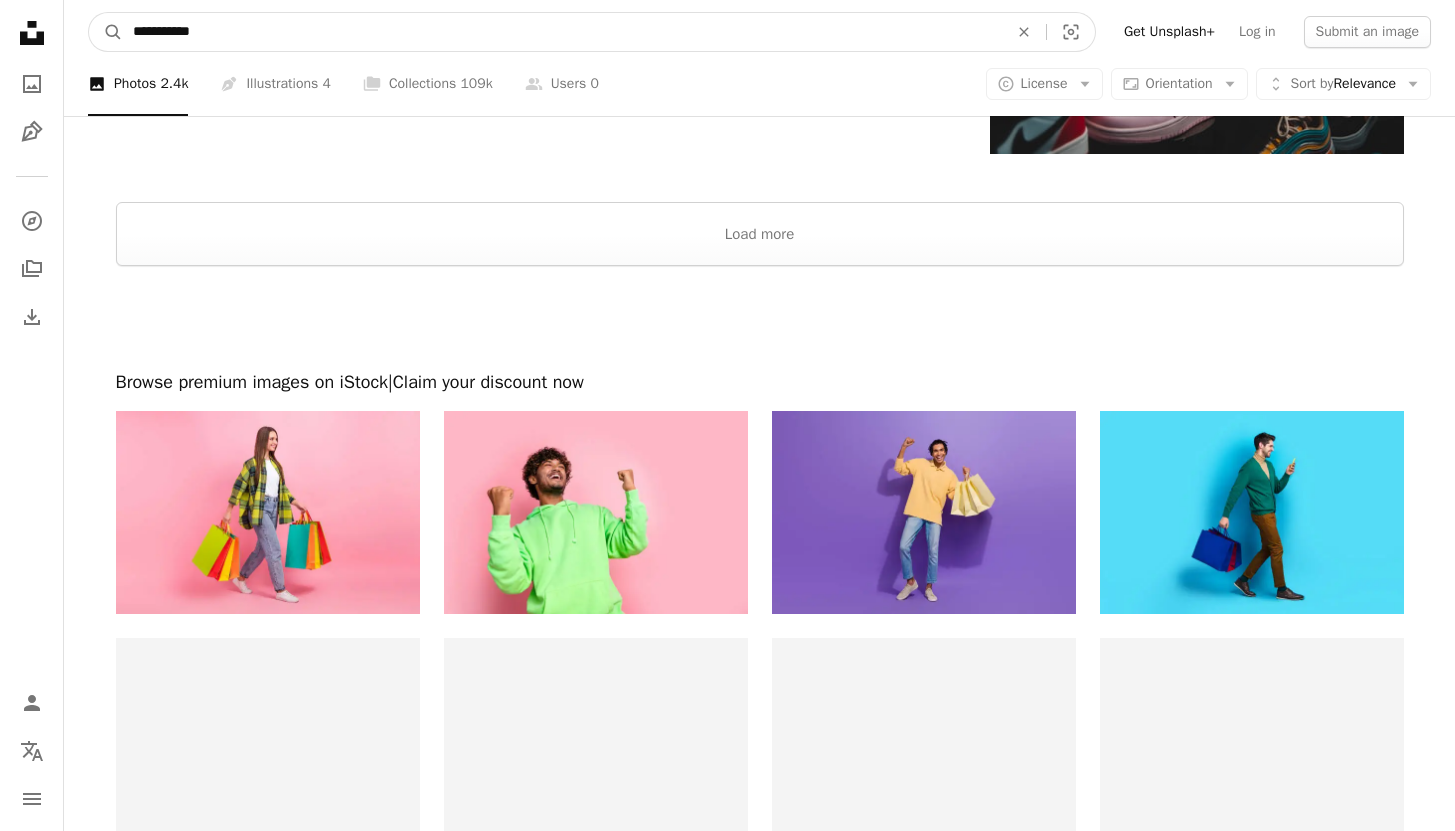 click on "**********" at bounding box center [562, 32] 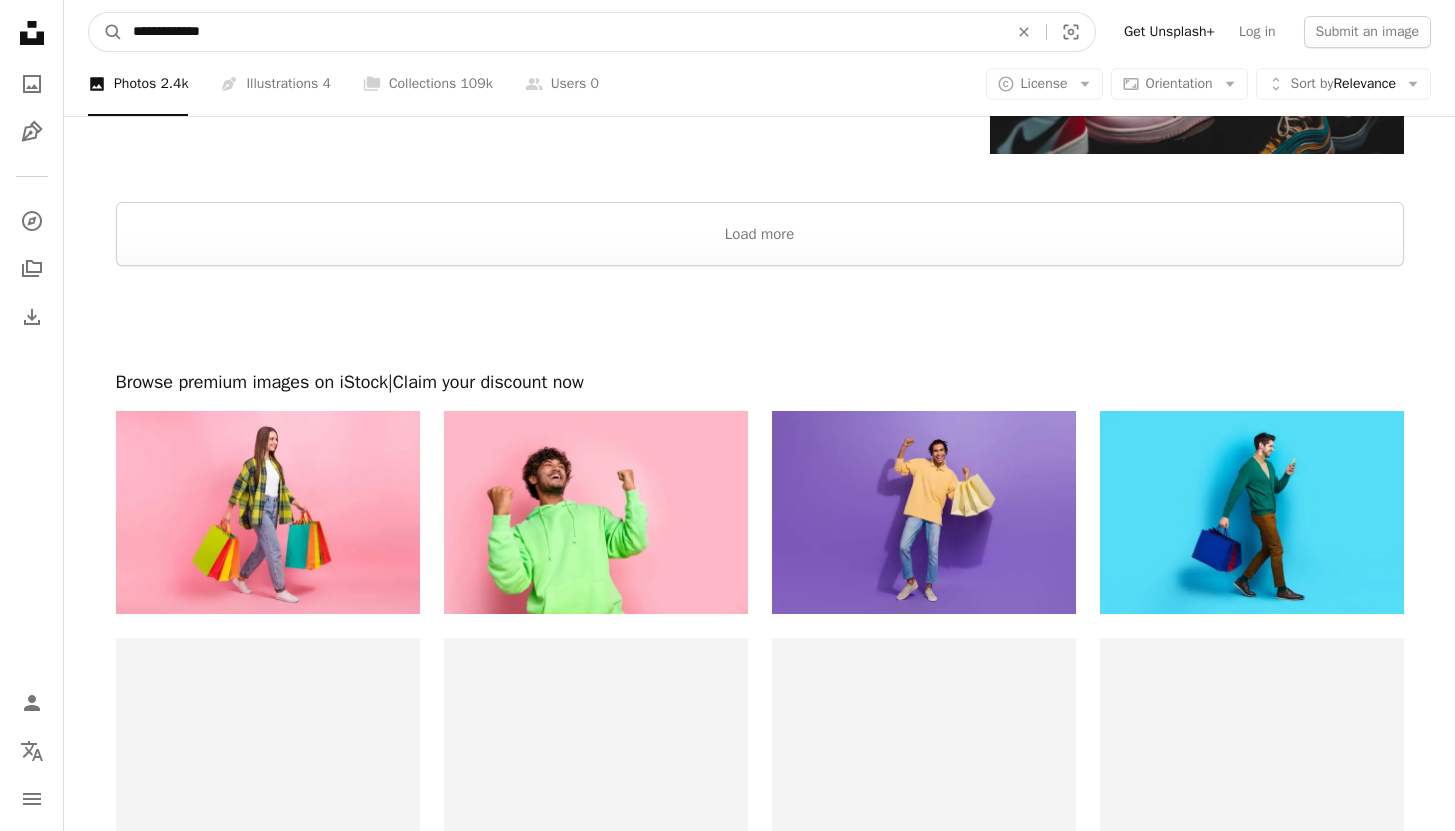 type on "**********" 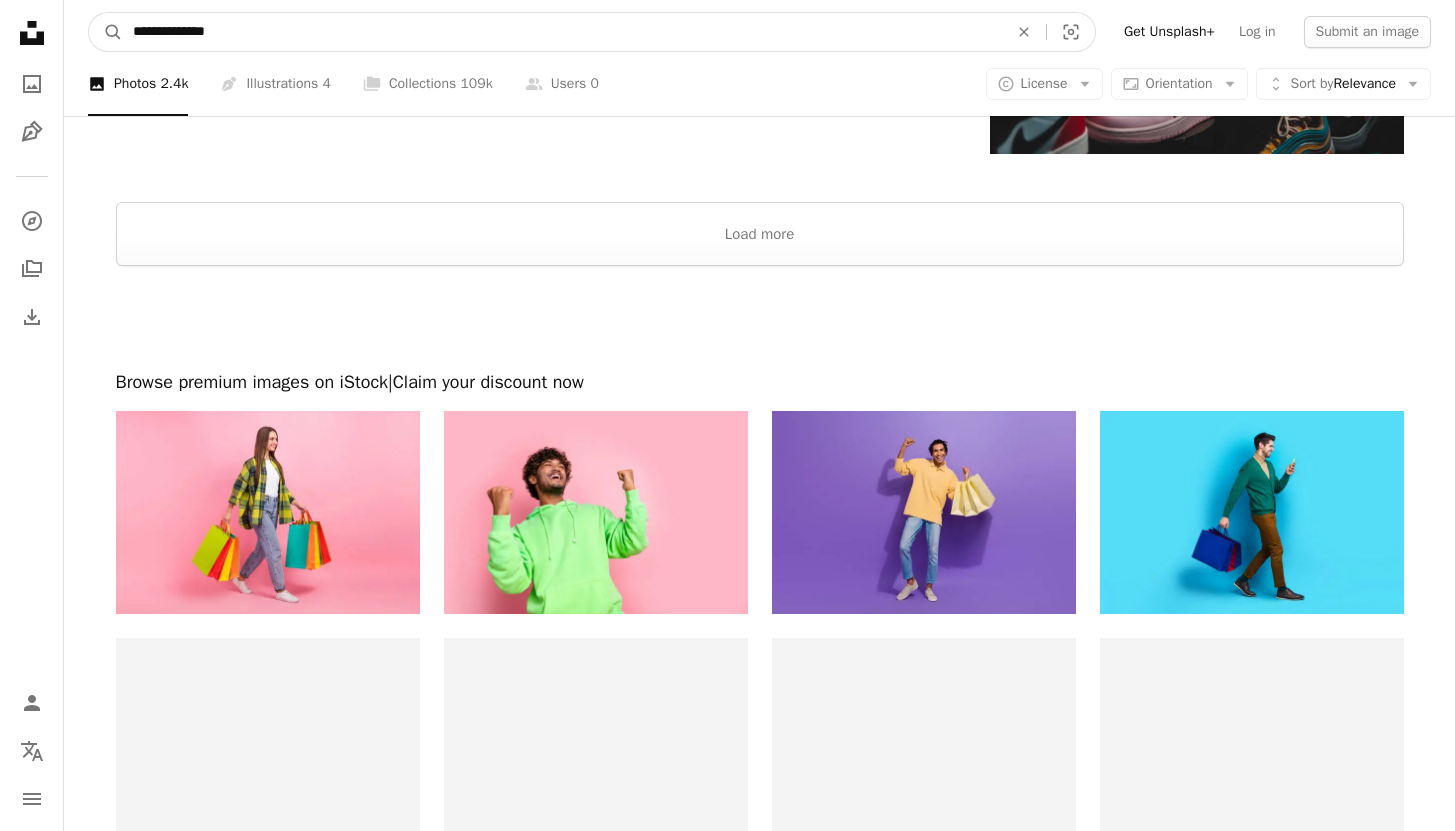 click on "A magnifying glass" at bounding box center [106, 32] 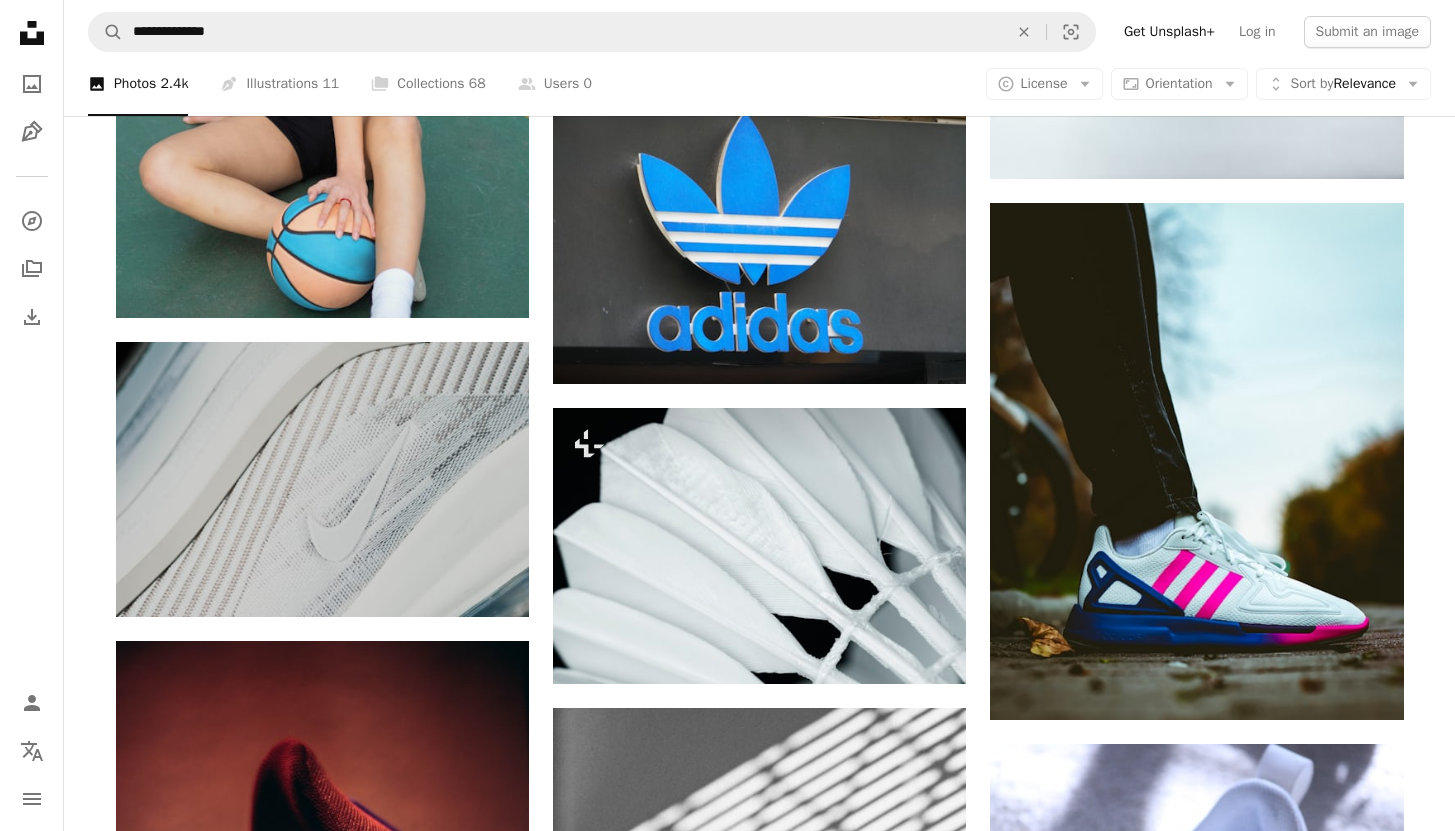 scroll, scrollTop: 1672, scrollLeft: 0, axis: vertical 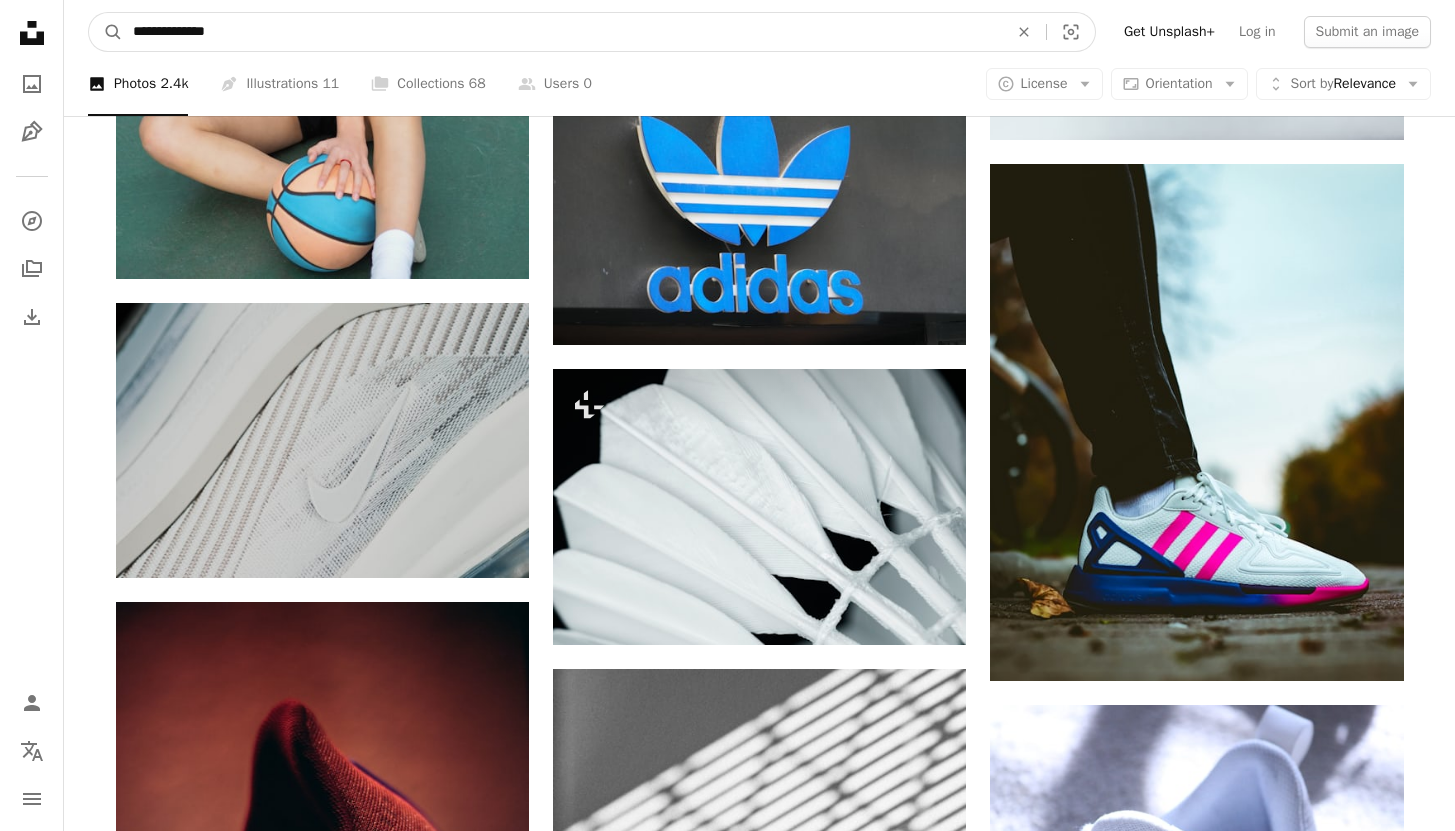 click on "**********" at bounding box center [562, 32] 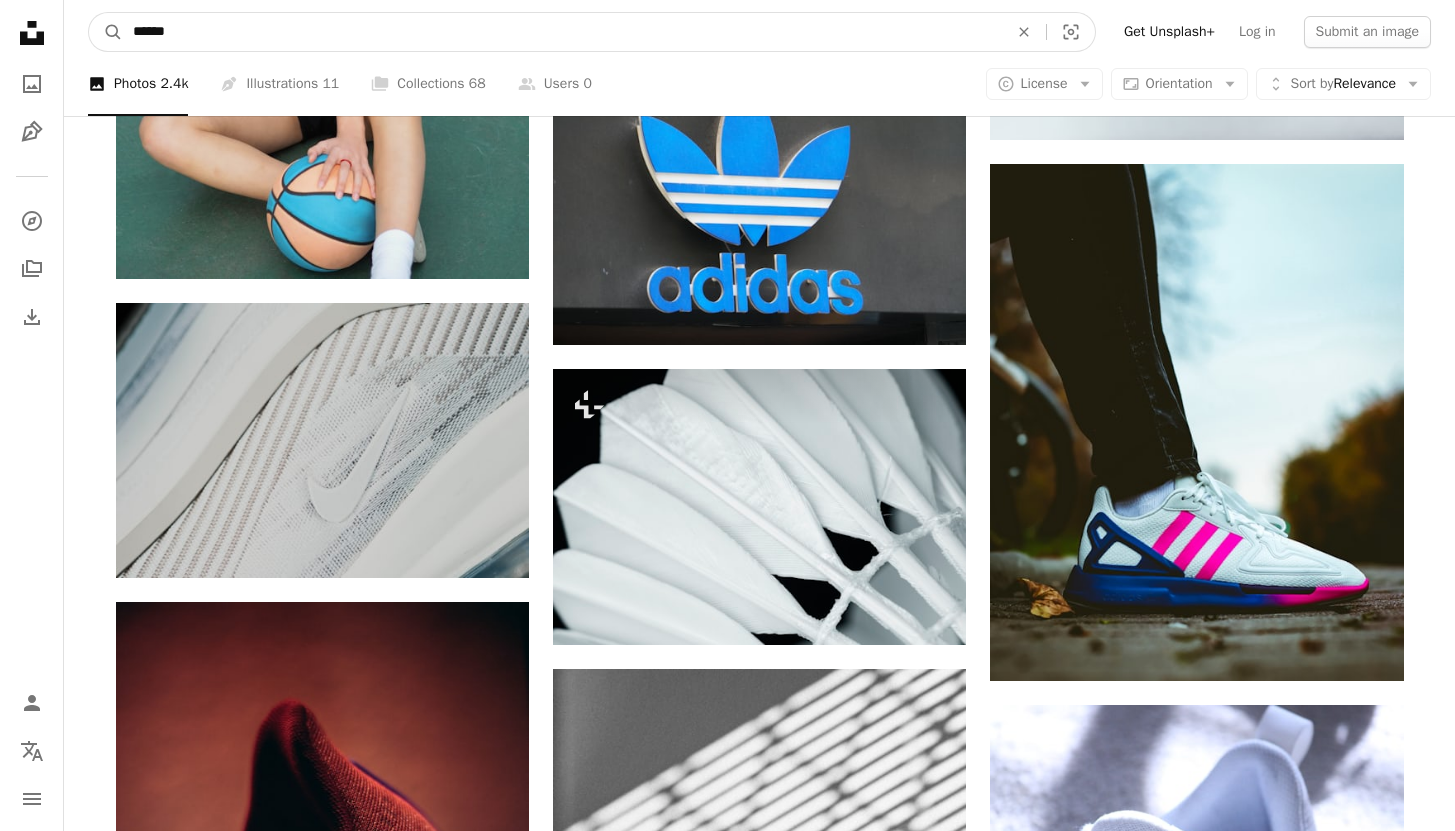 type on "******" 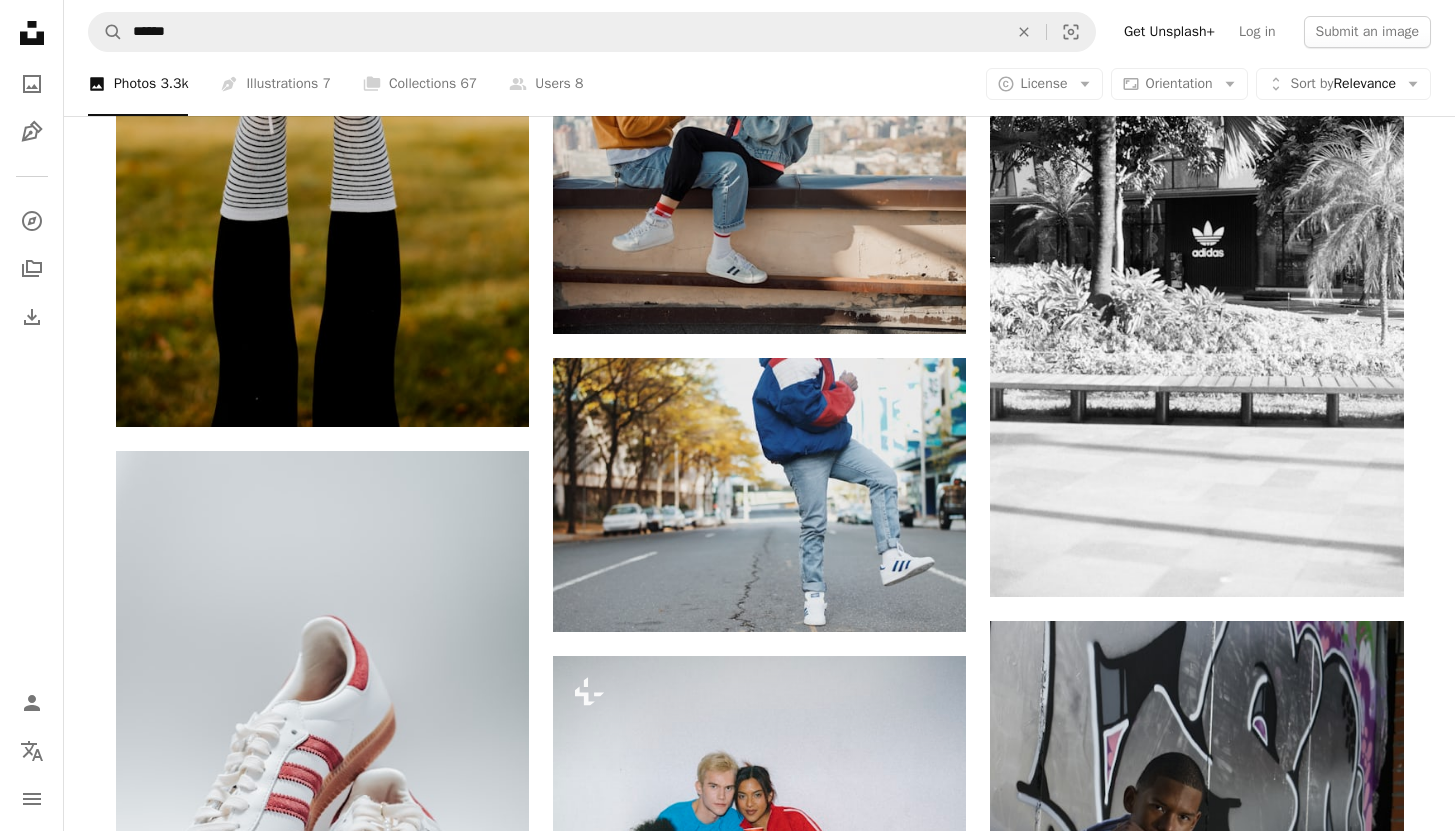 scroll, scrollTop: 11995, scrollLeft: 0, axis: vertical 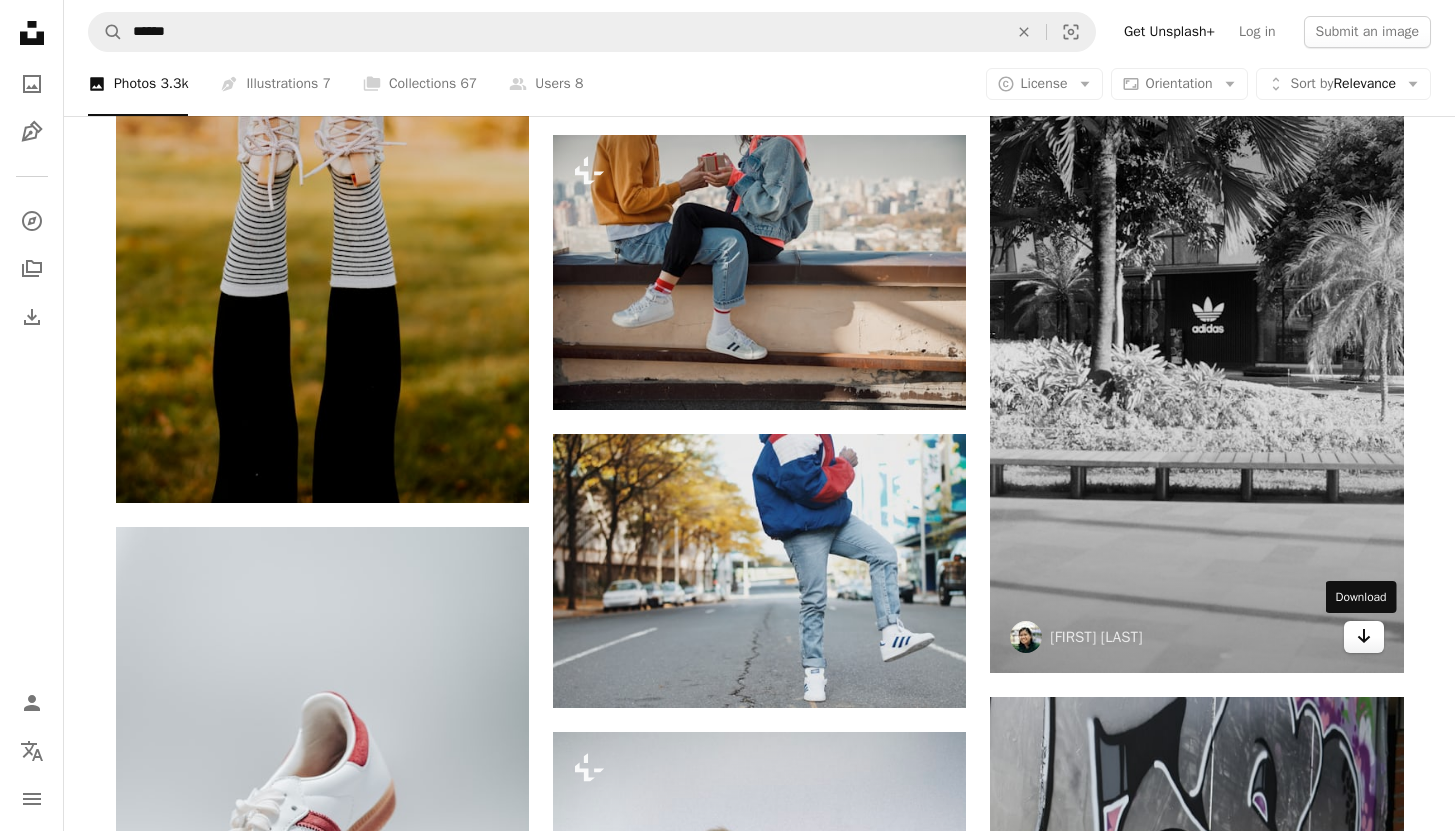 click on "Arrow pointing down" 